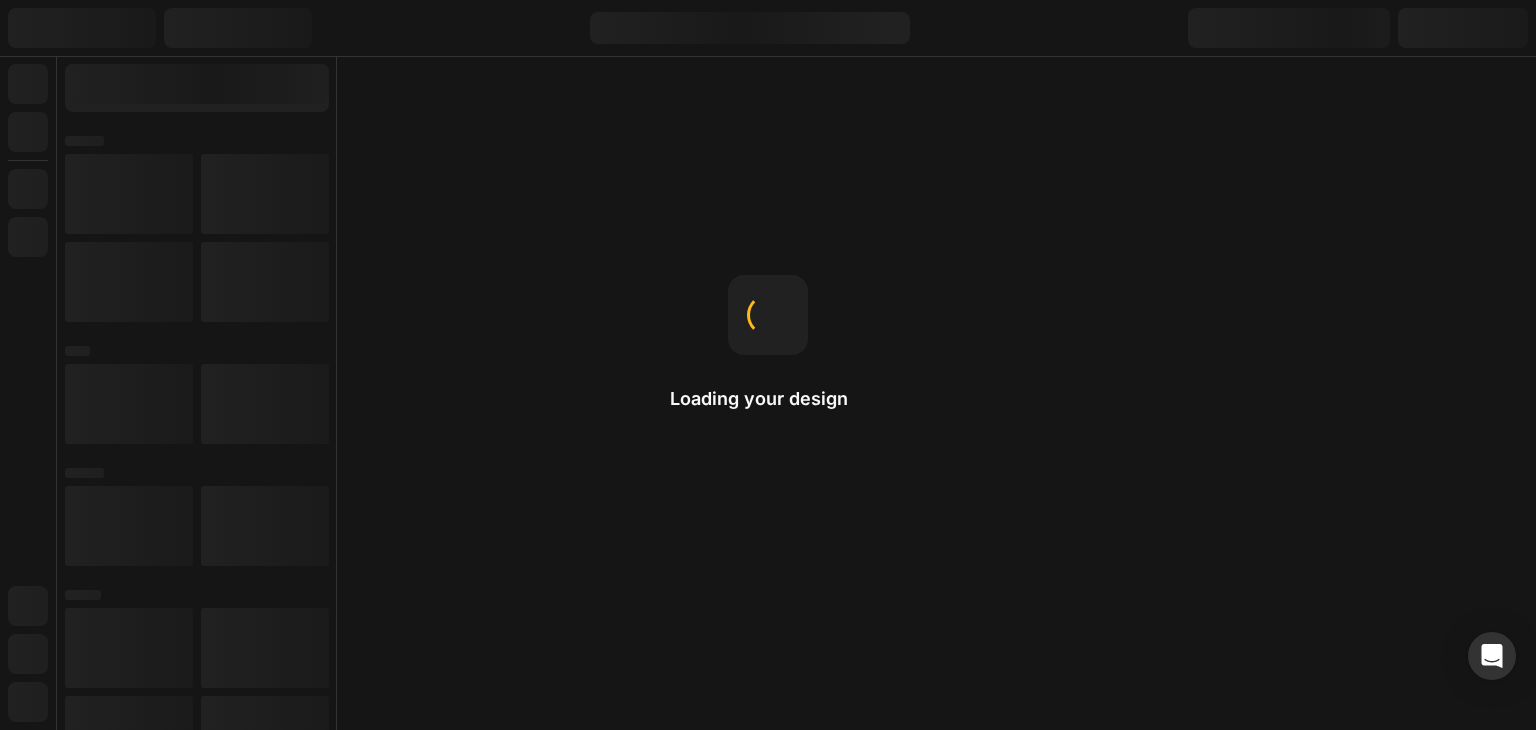 scroll, scrollTop: 0, scrollLeft: 0, axis: both 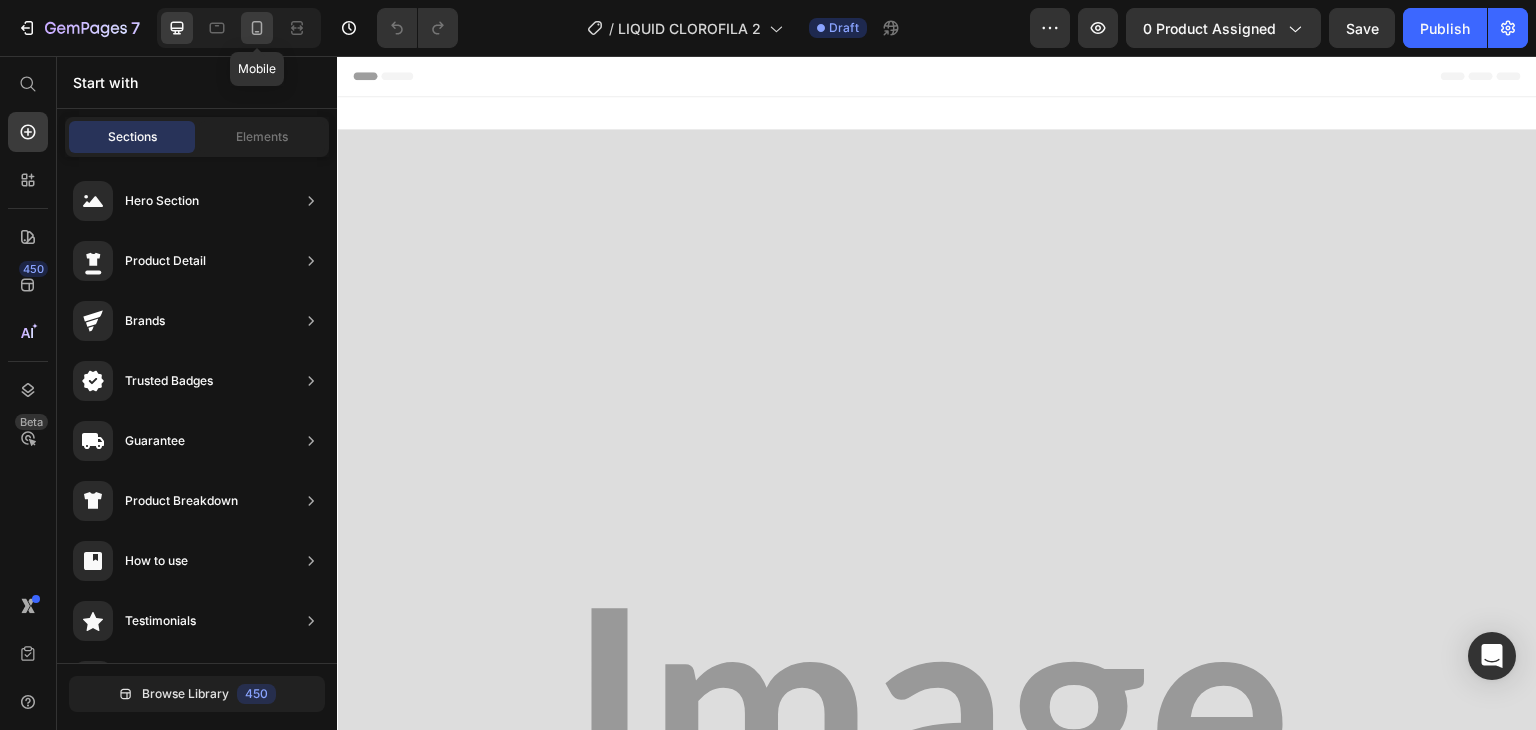 click 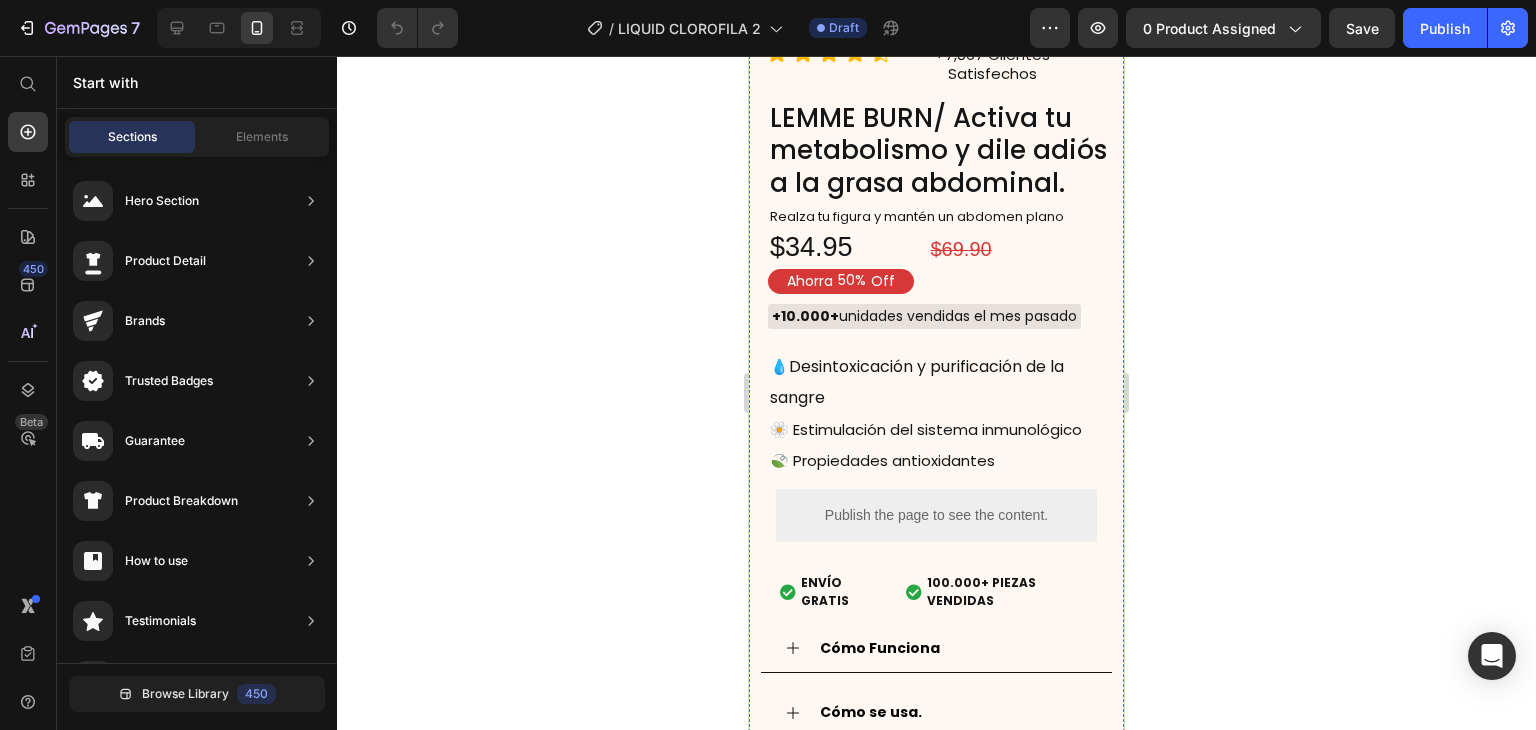 scroll, scrollTop: 0, scrollLeft: 0, axis: both 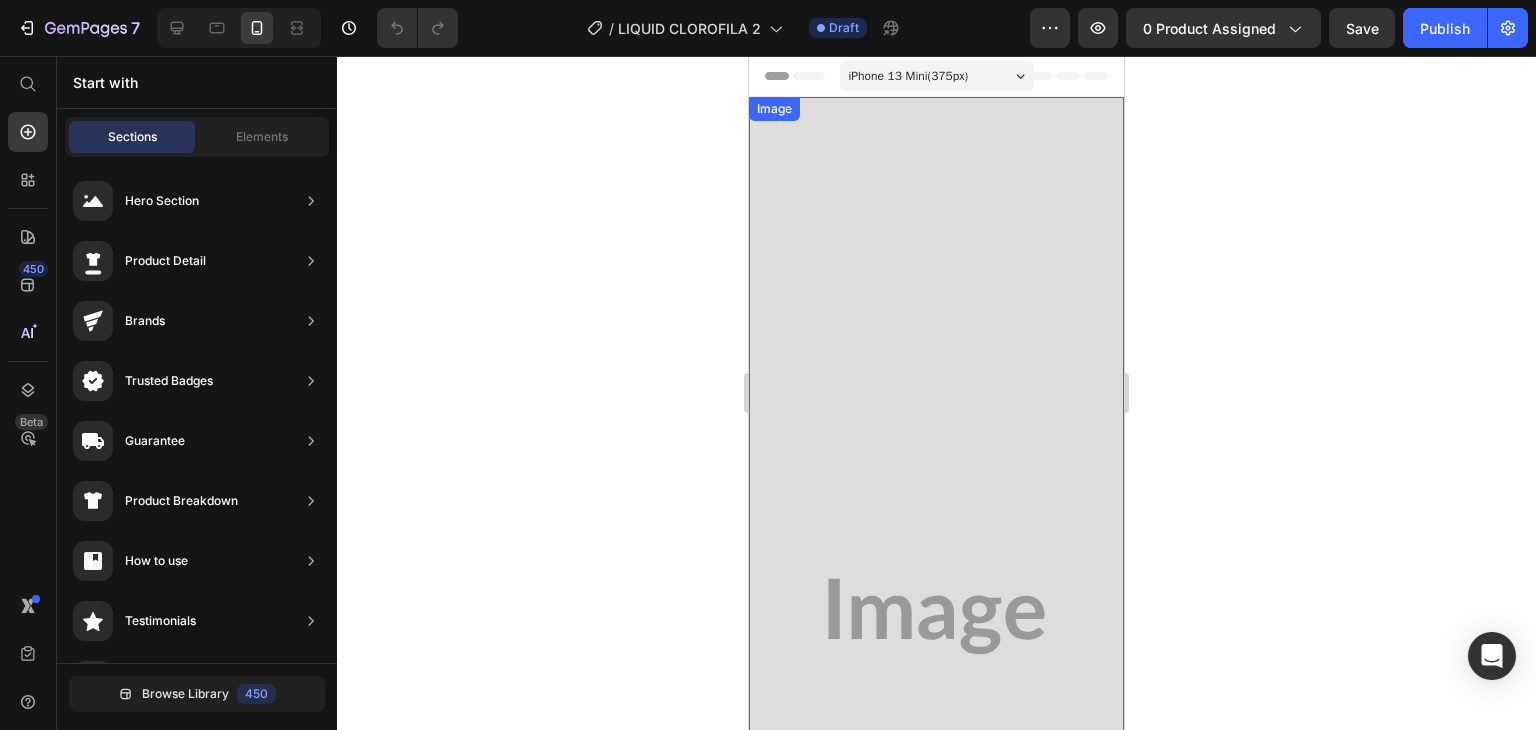 click at bounding box center (936, 616) 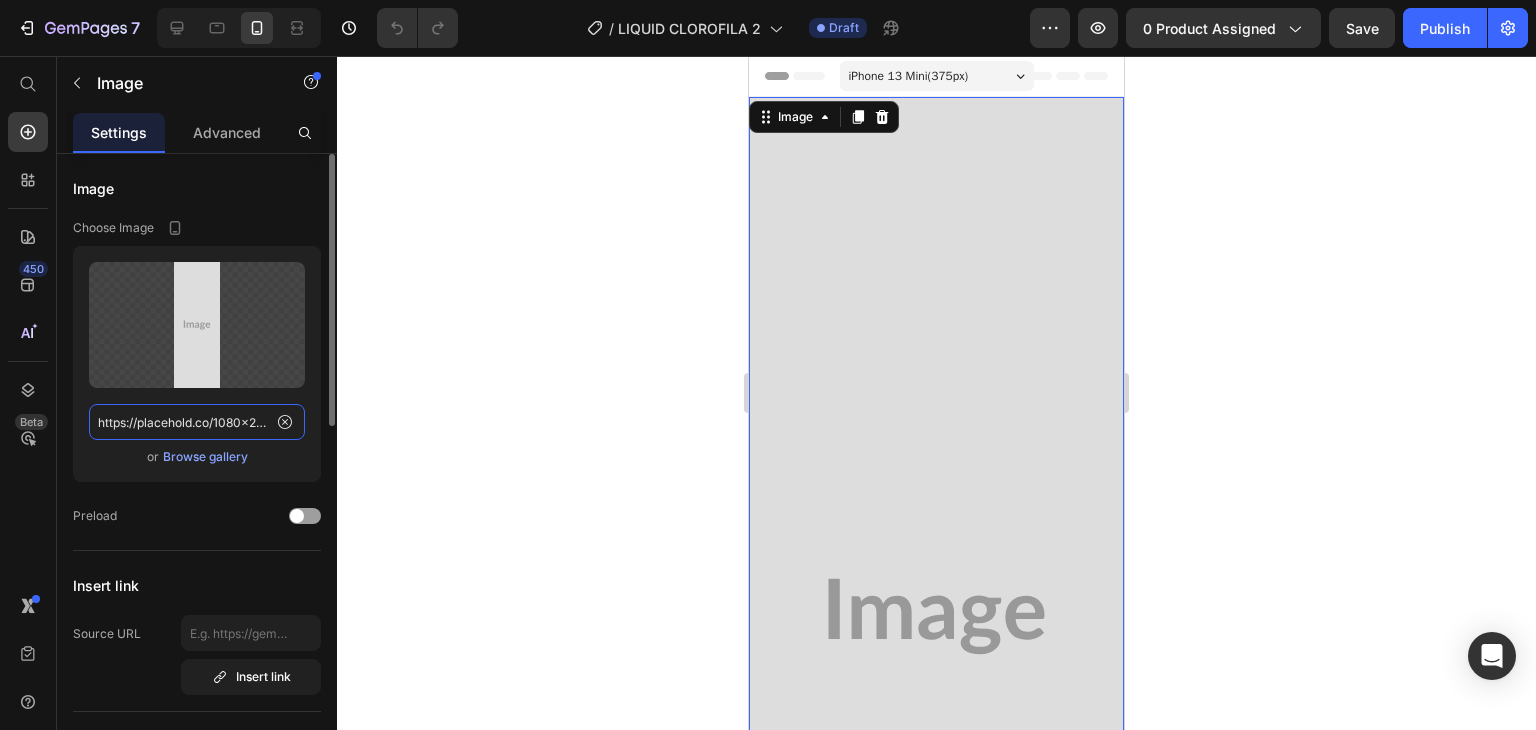 click on "https://placehold.co/1080x2991?text=Image" 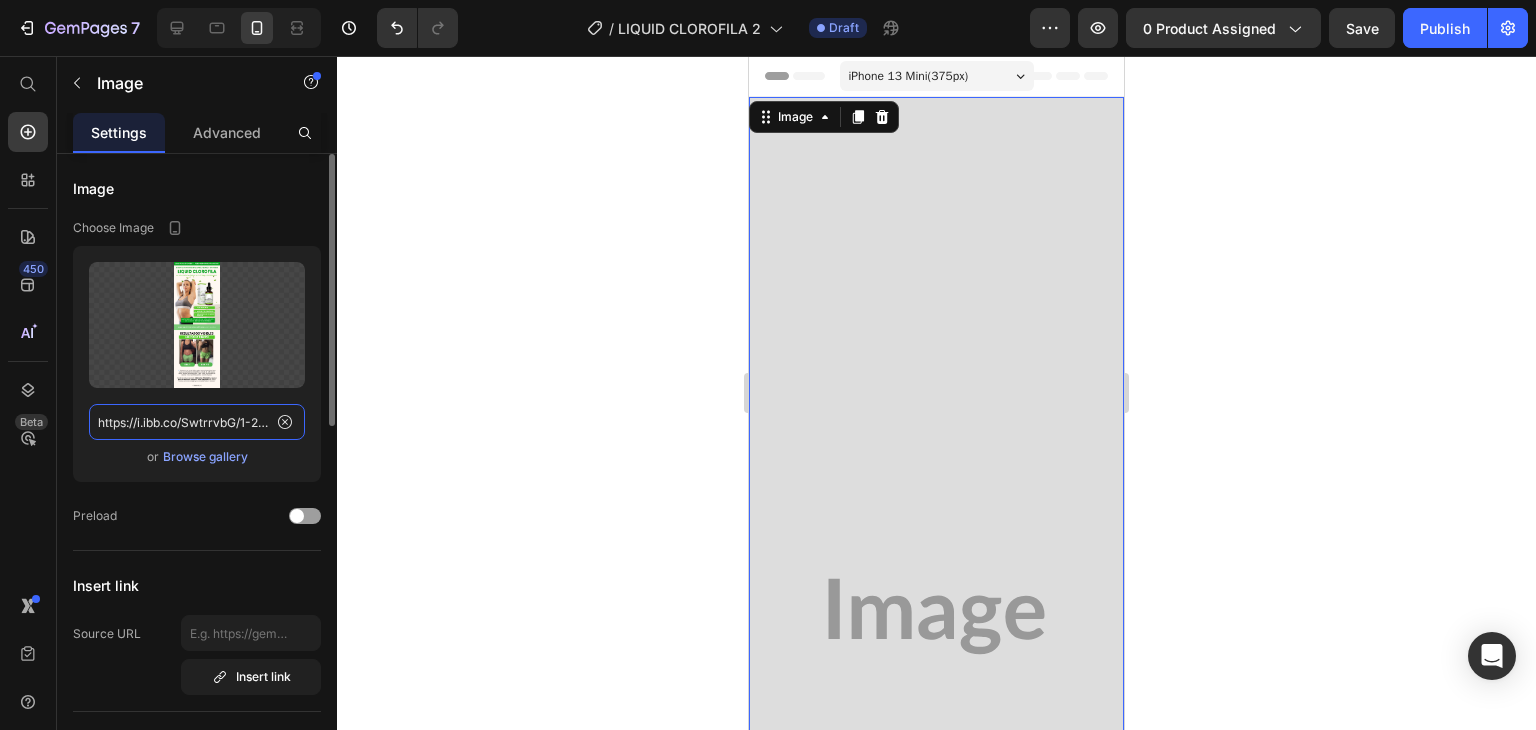 scroll, scrollTop: 0, scrollLeft: 18, axis: horizontal 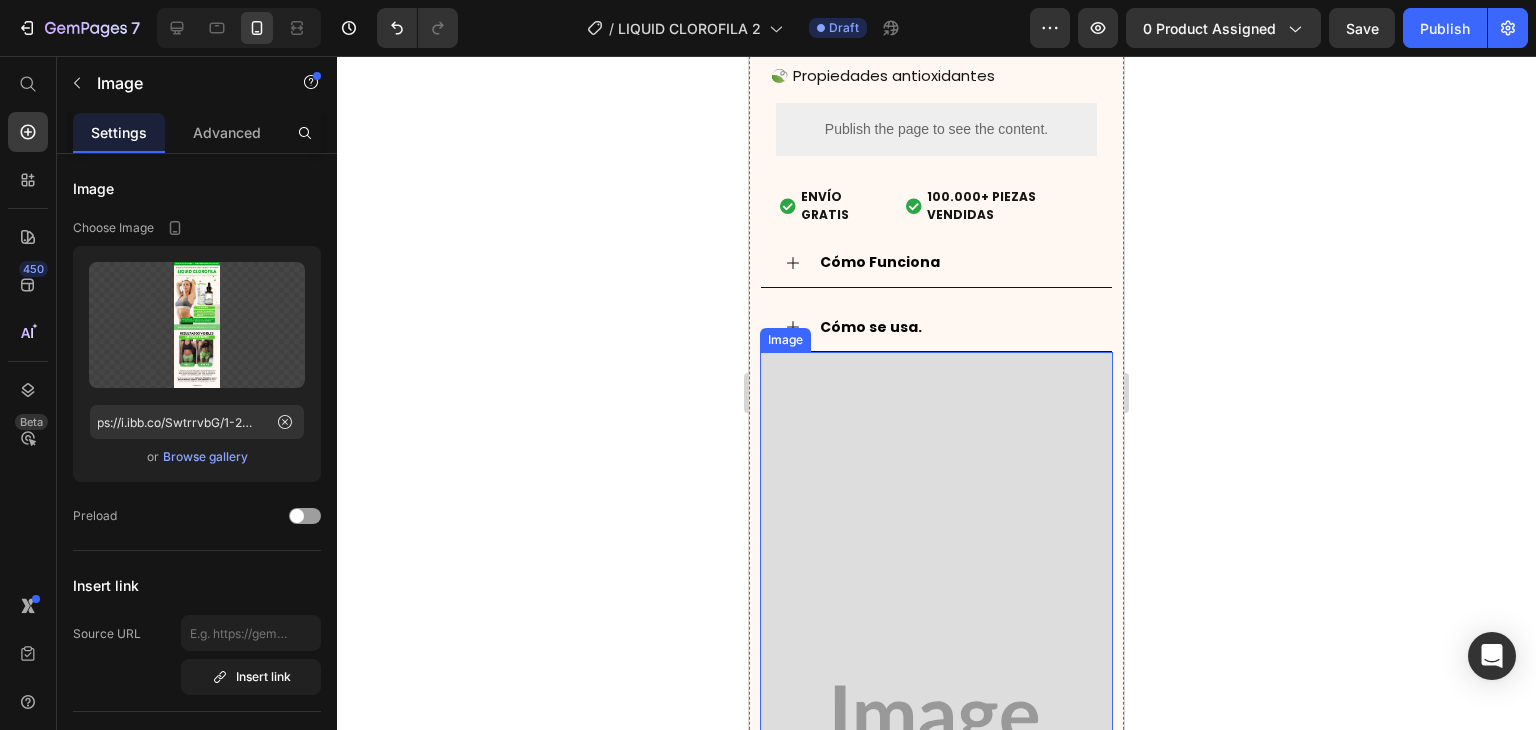 click at bounding box center (936, 721) 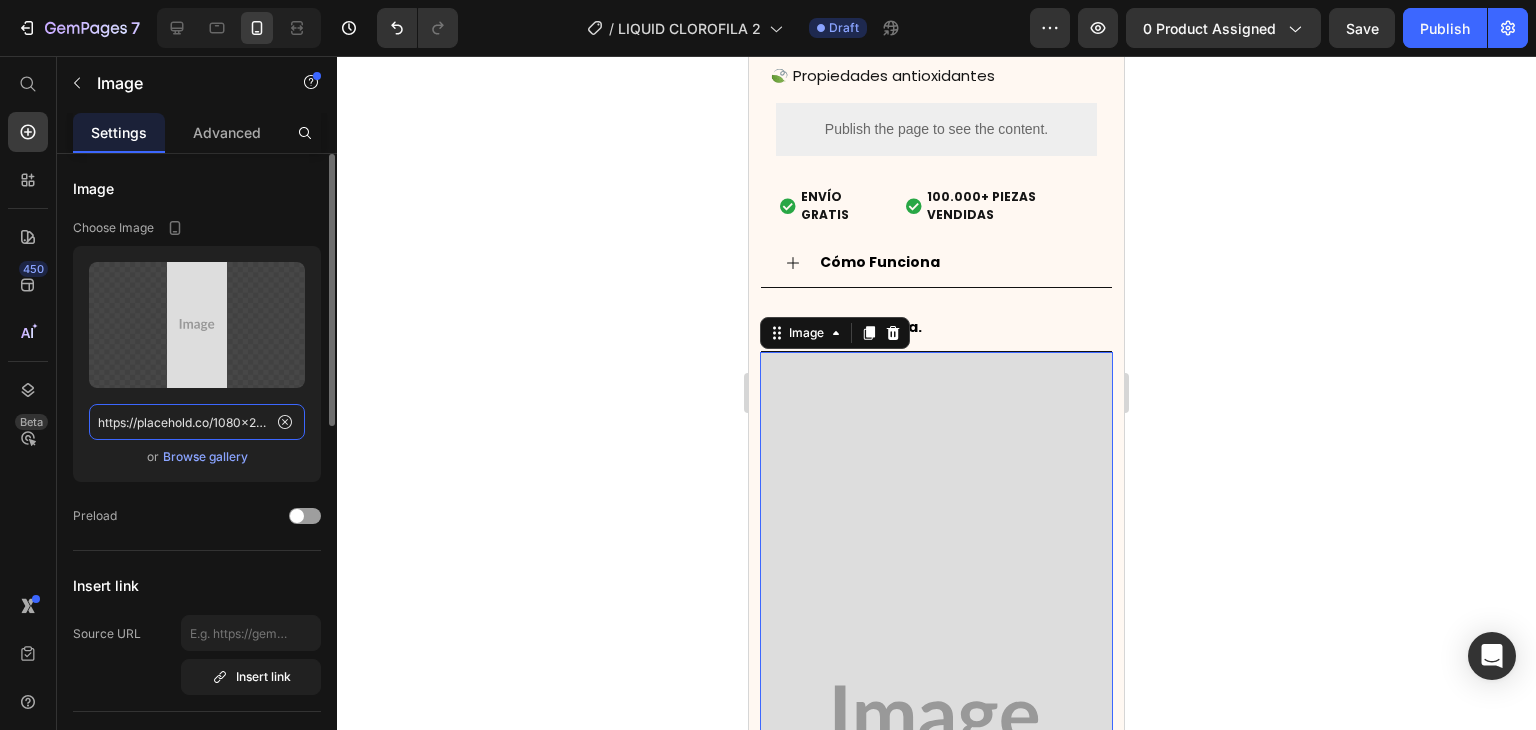 click on "https://placehold.co/1080x2260?text=Image" 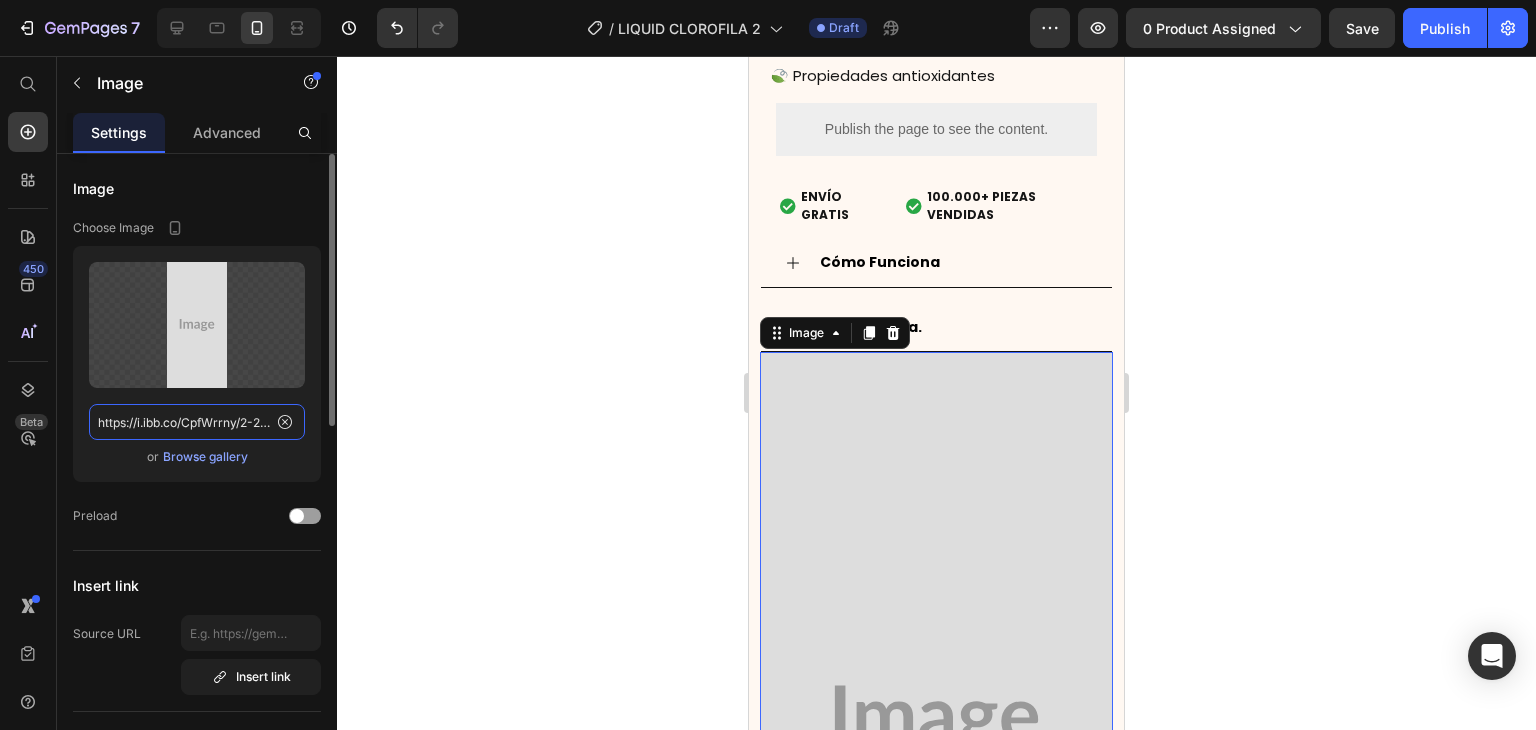 scroll, scrollTop: 0, scrollLeft: 23, axis: horizontal 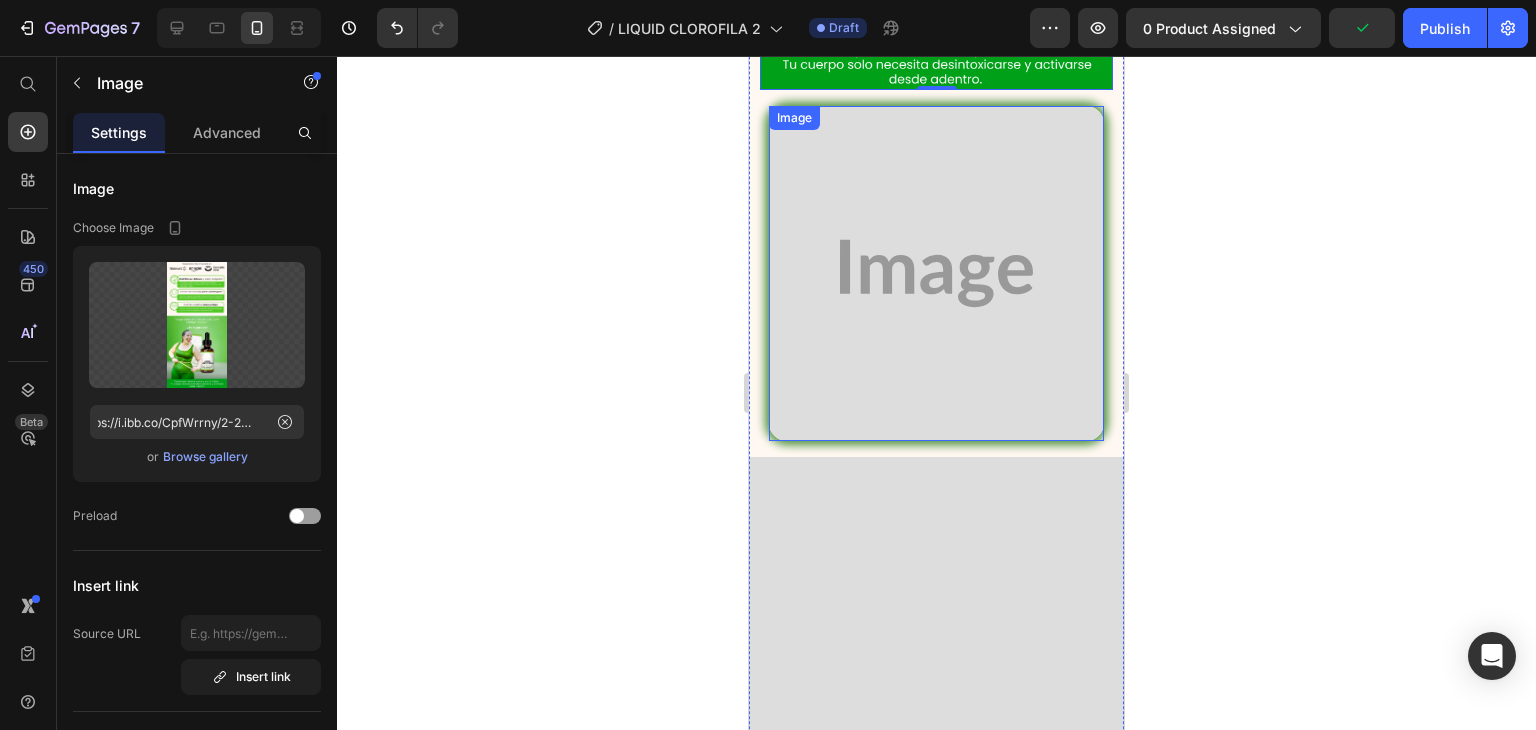 click at bounding box center (936, 273) 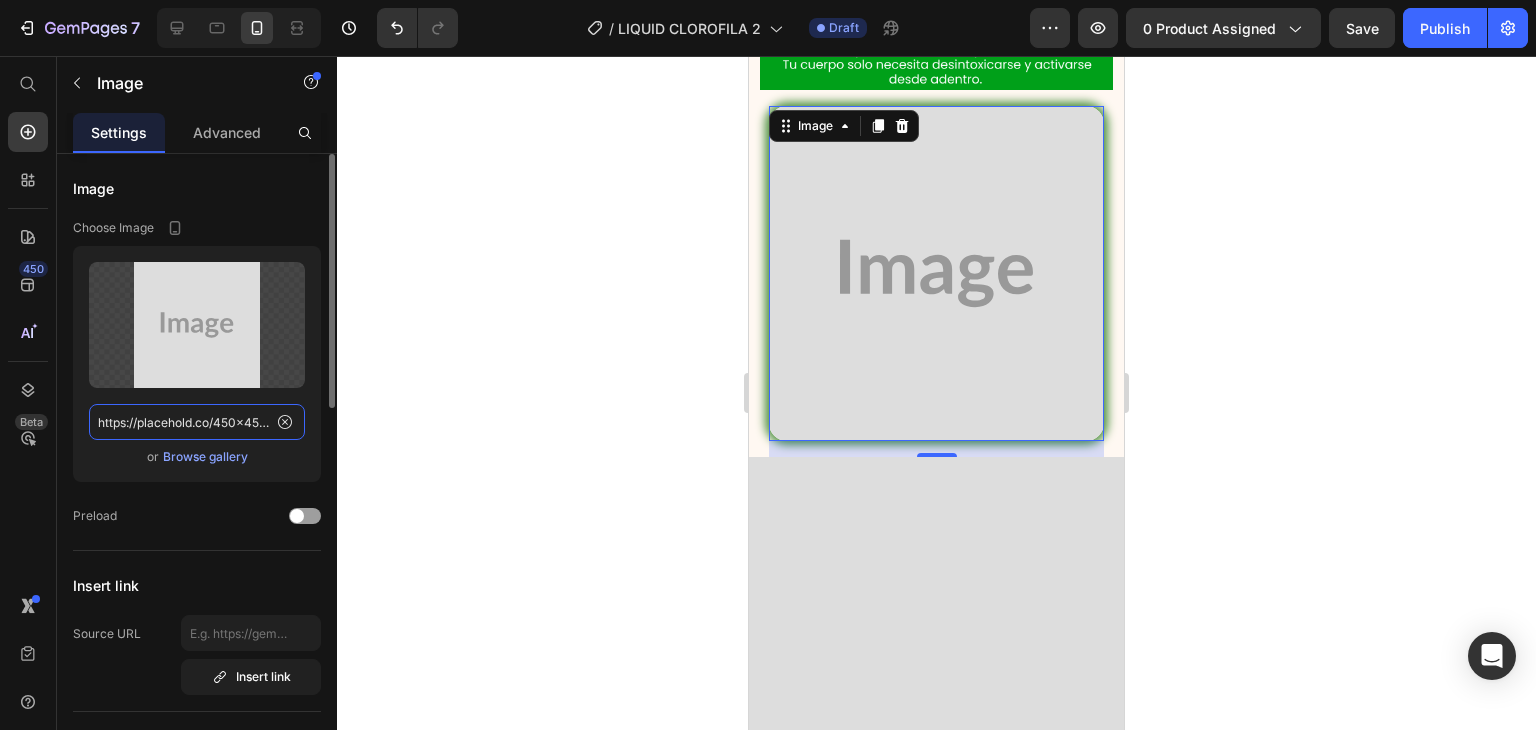 click on "https://placehold.co/450x450?text=Image" 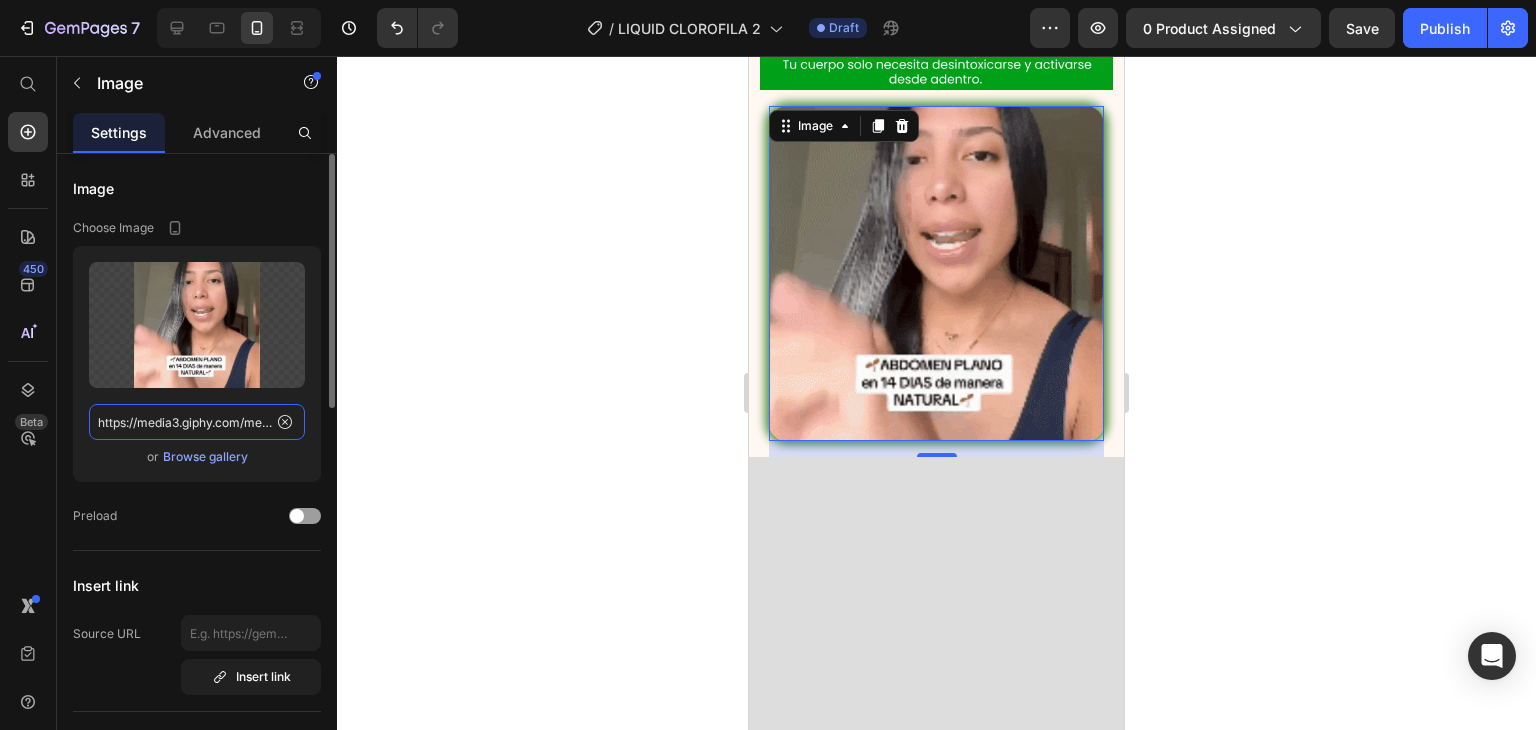 scroll, scrollTop: 0, scrollLeft: 1022, axis: horizontal 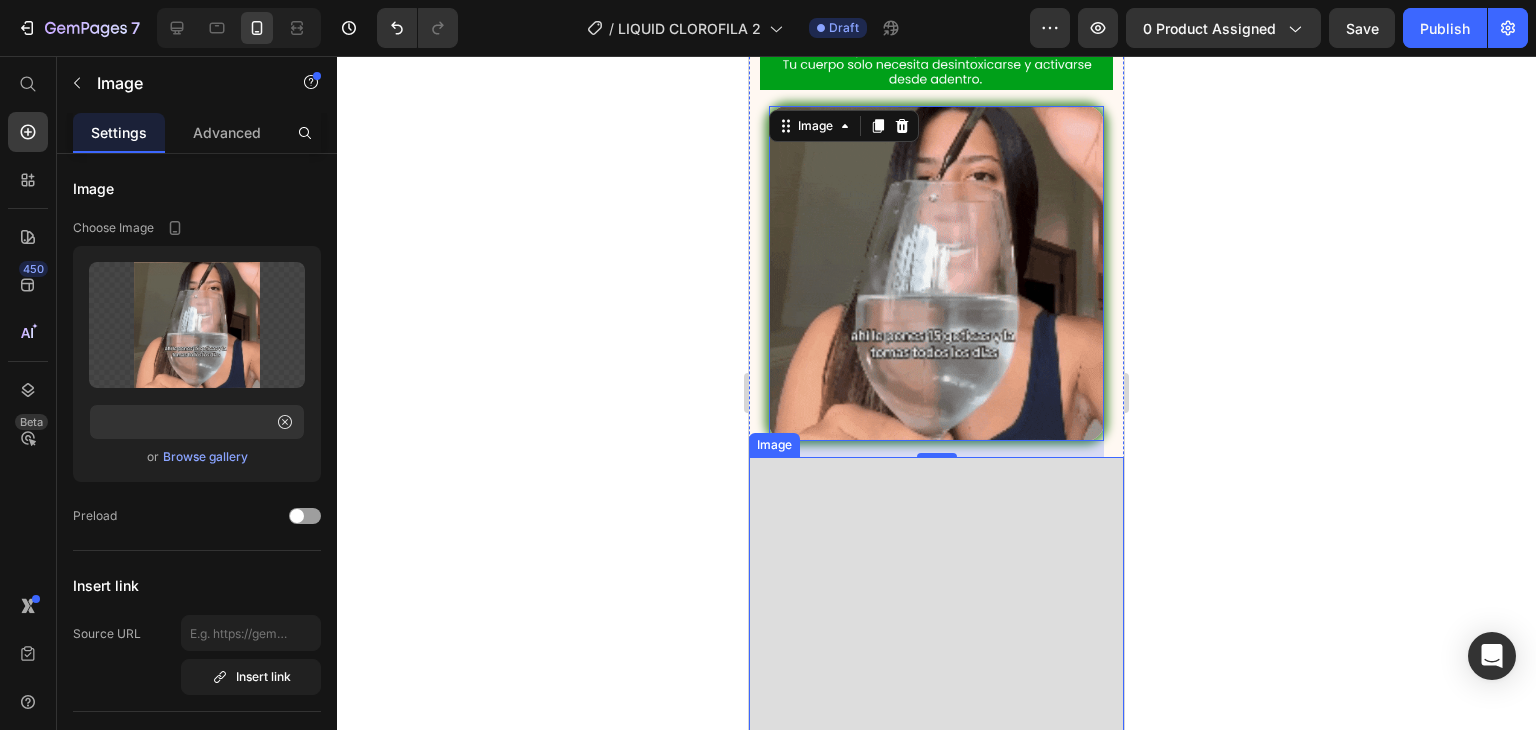 click at bounding box center (936, 996) 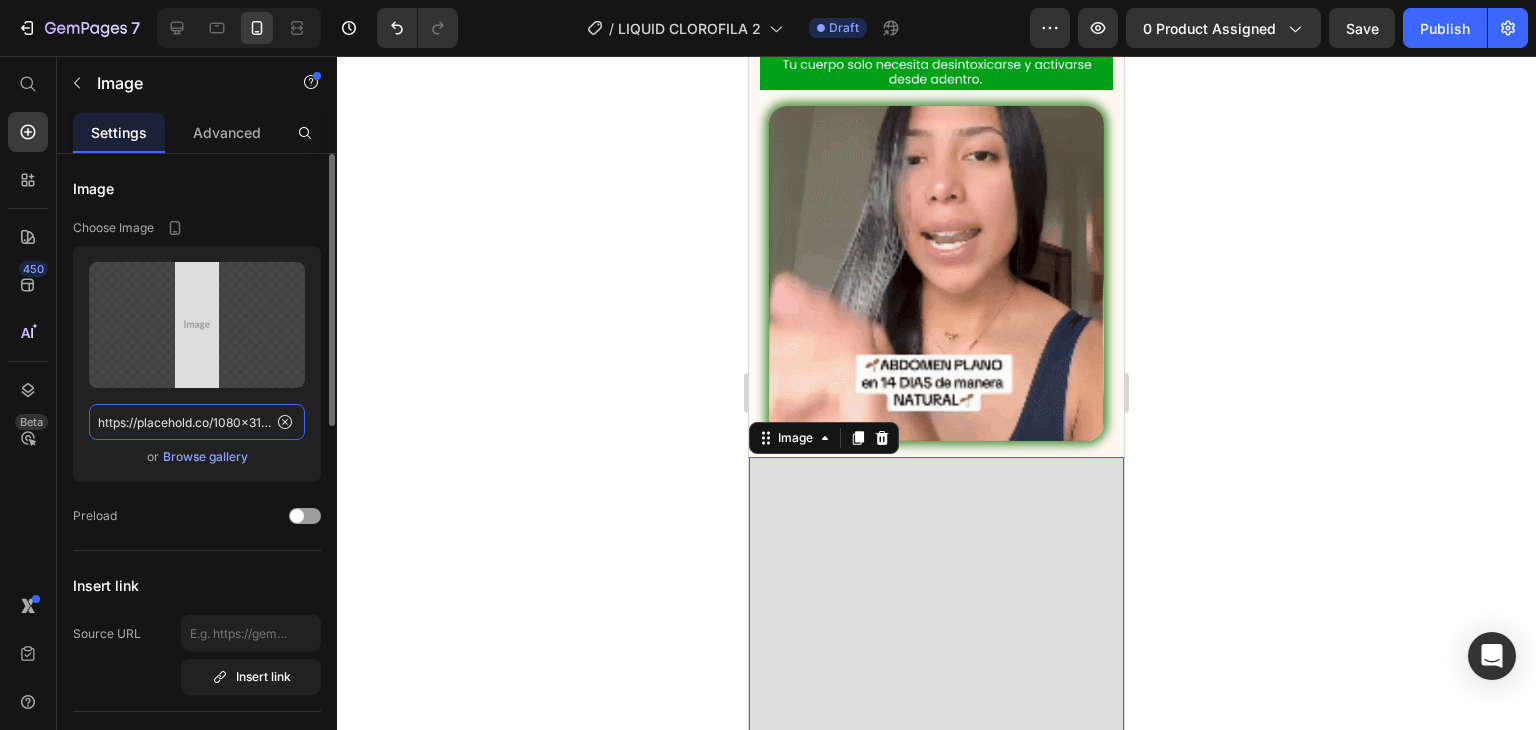 click on "https://placehold.co/1080x3104?text=Image" 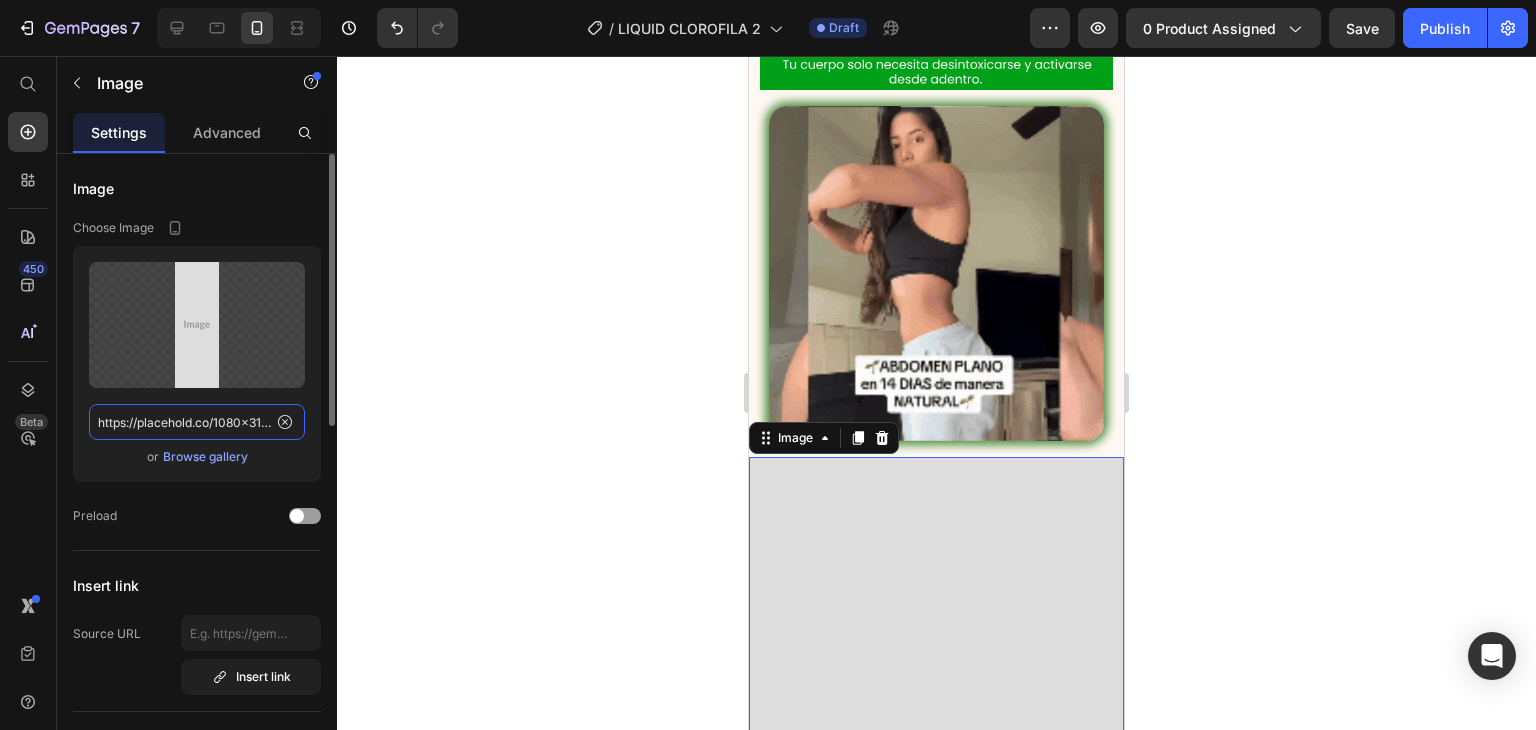 paste on "i.ibb.co/yBWDps4Z/3-27.png" 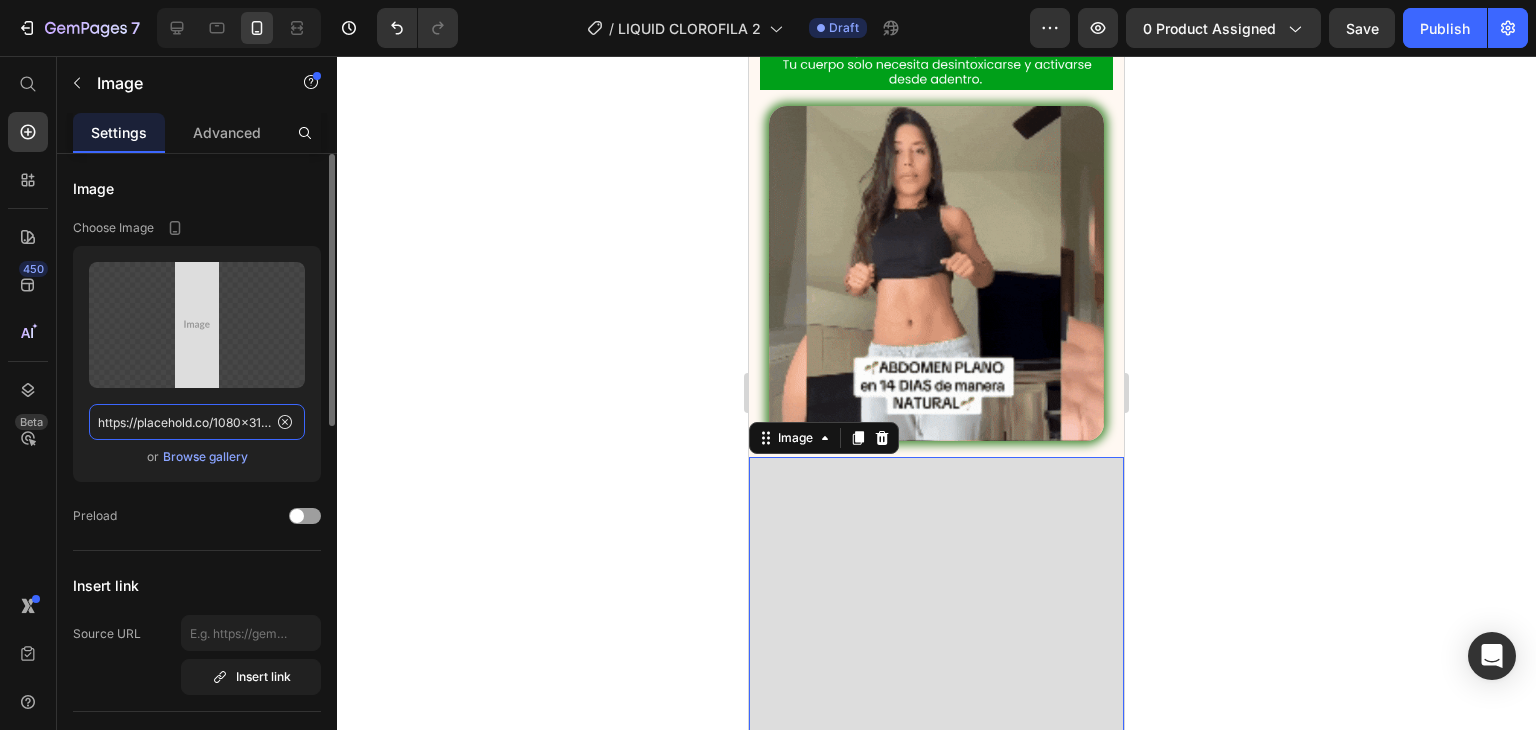 type on "https://i.ibb.co/yBWDps4Z/3-27.png" 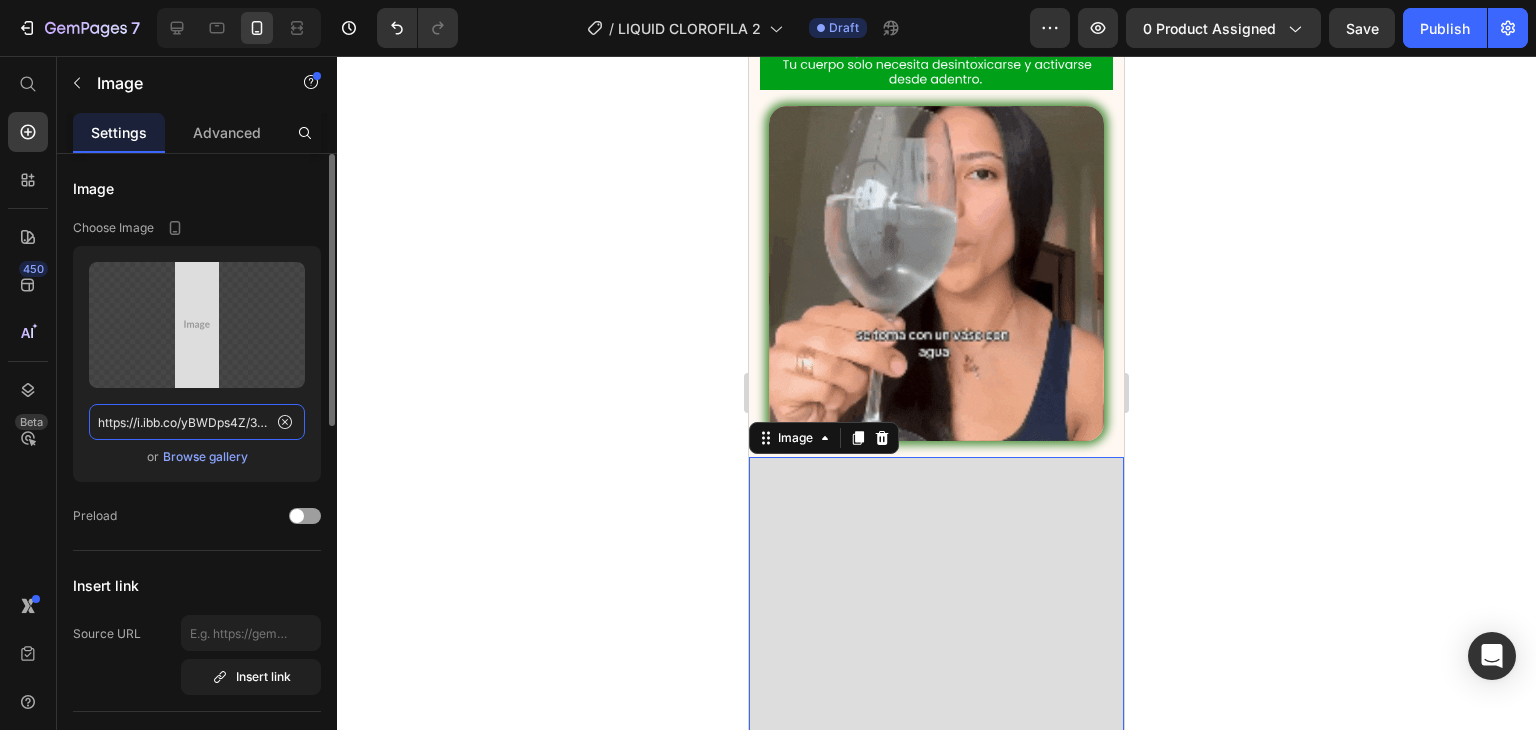 scroll, scrollTop: 0, scrollLeft: 31, axis: horizontal 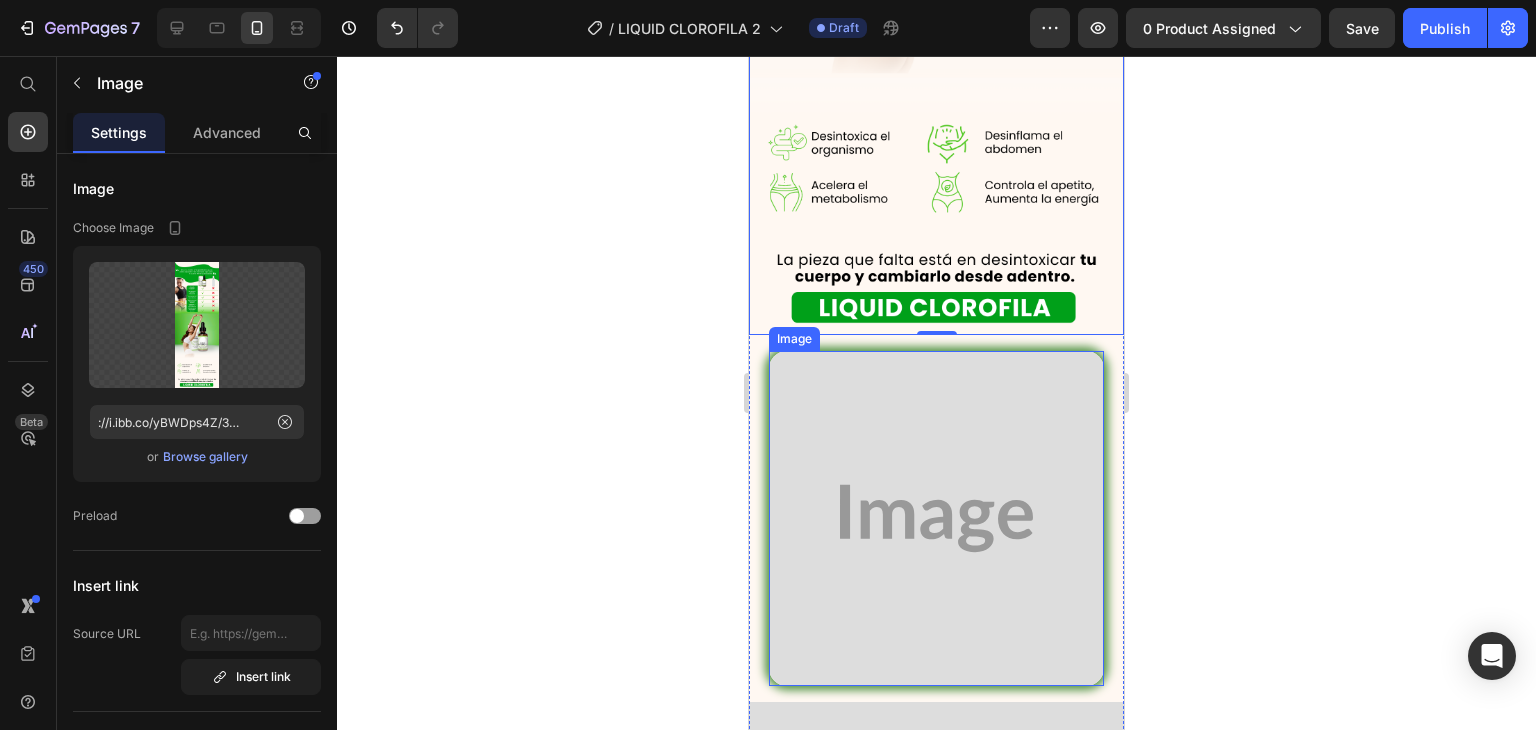 click at bounding box center (936, 518) 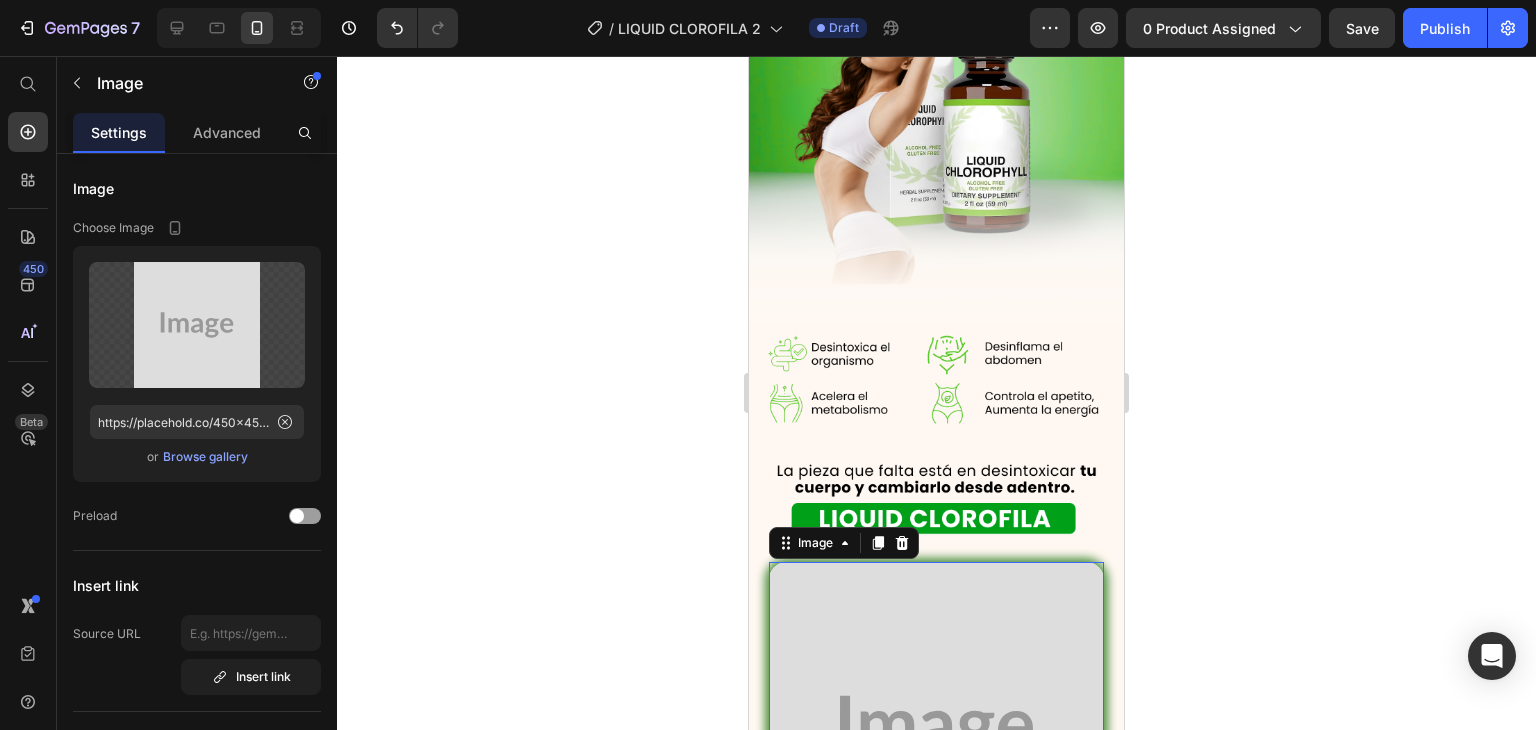 scroll, scrollTop: 3700, scrollLeft: 0, axis: vertical 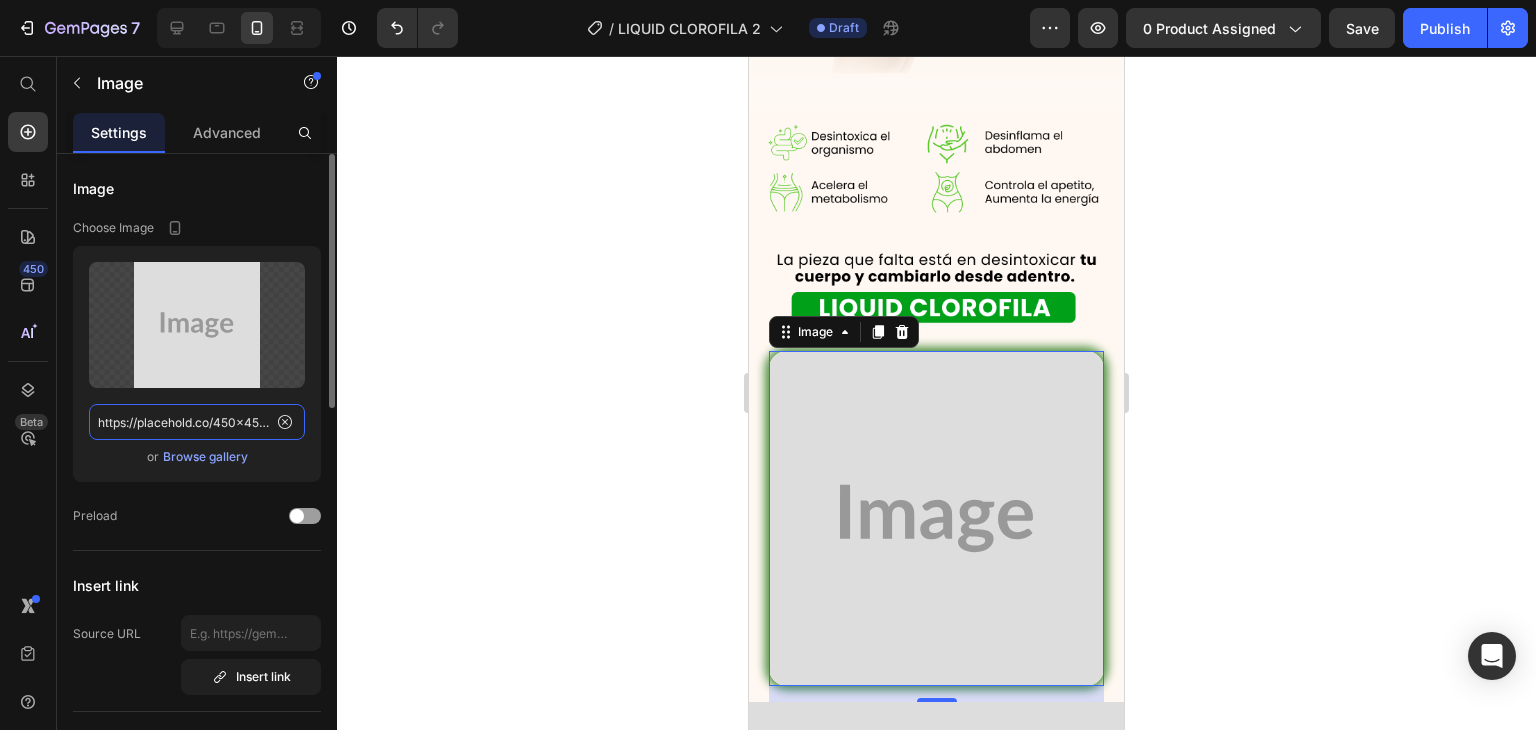 click on "https://placehold.co/450x450?text=Image" 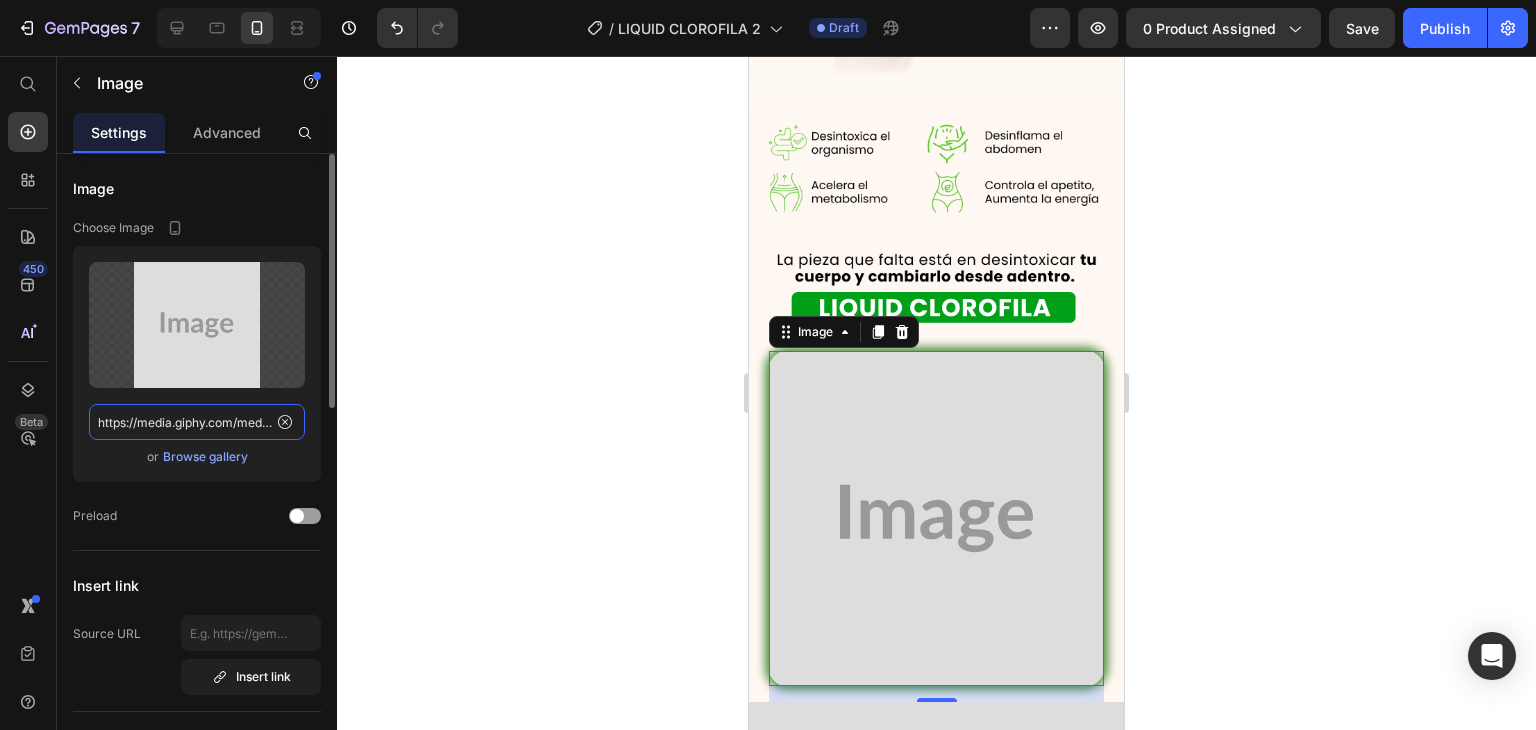 scroll, scrollTop: 0, scrollLeft: 195, axis: horizontal 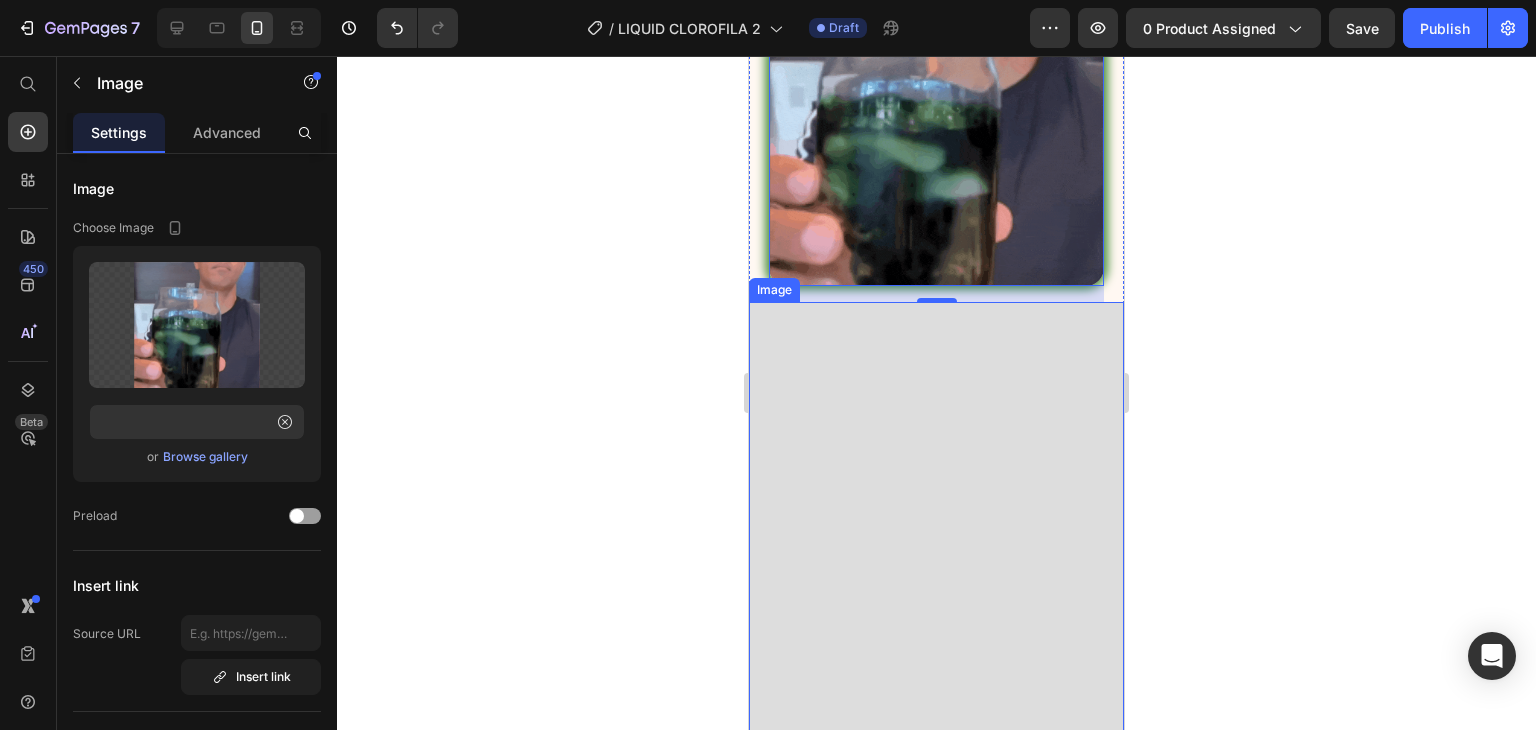 click at bounding box center [936, 827] 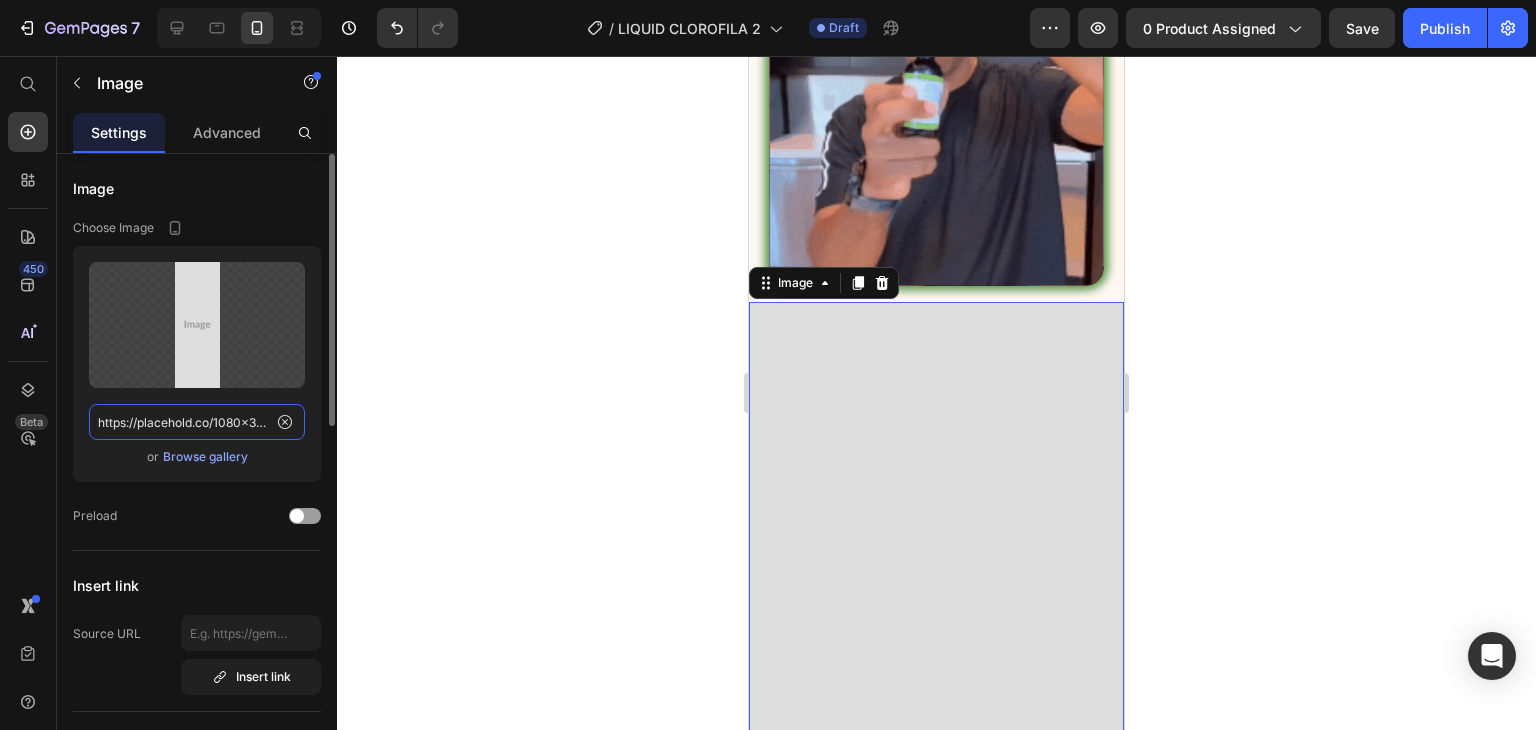 click on "https://placehold.co/1080x3023?text=Image" 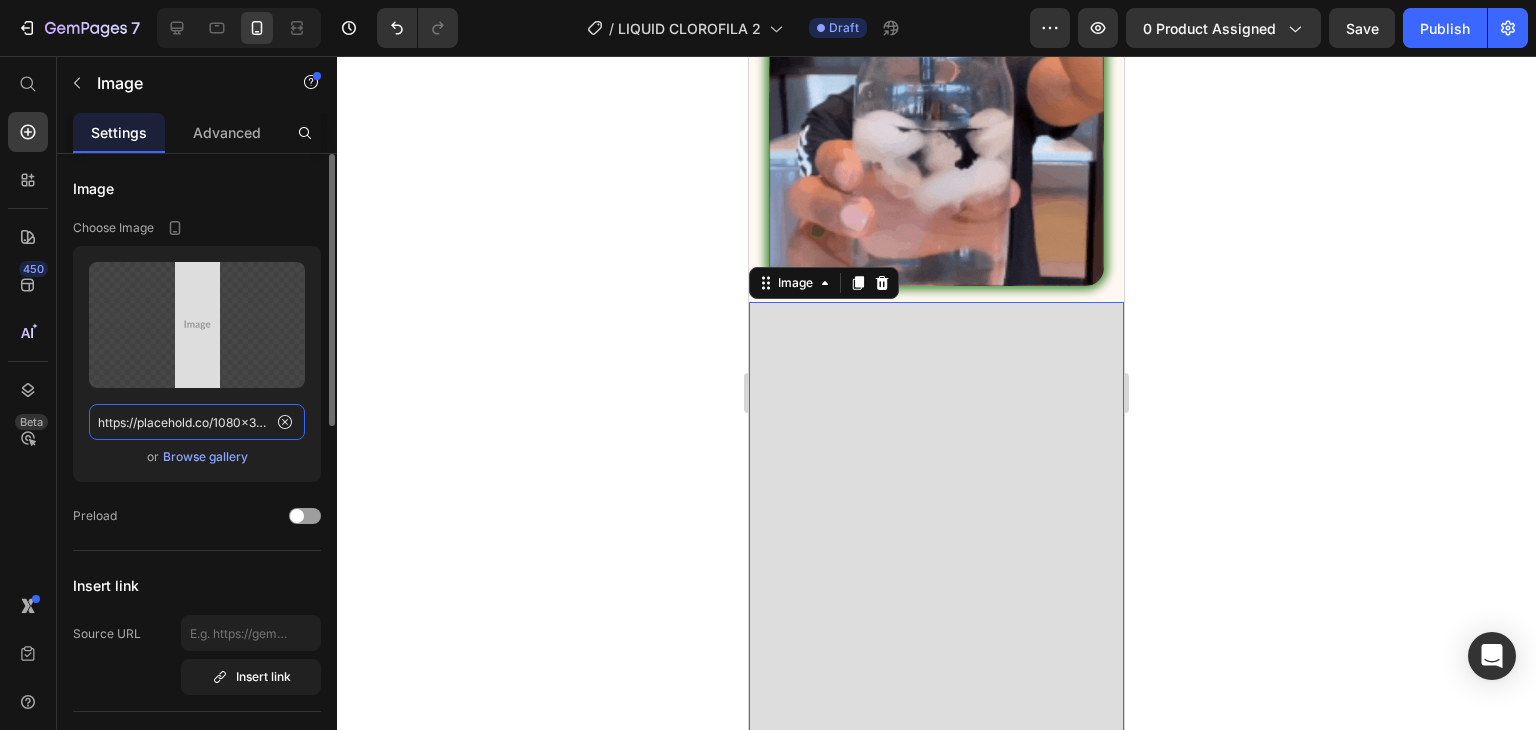 paste on "i.ibb.co/6cZRL1w7/4-19.png" 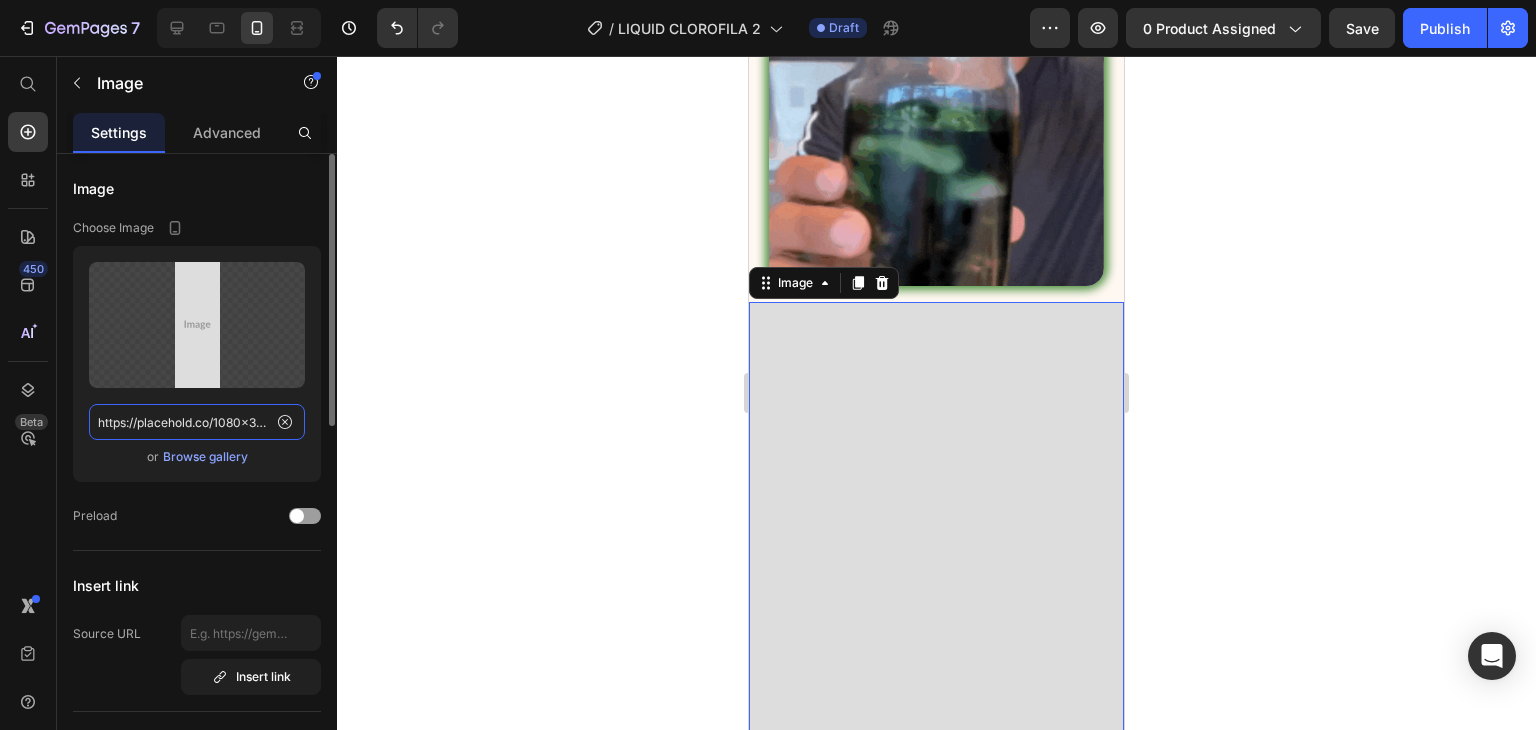 type on "https://i.ibb.co/6cZRL1w7/4-19.png" 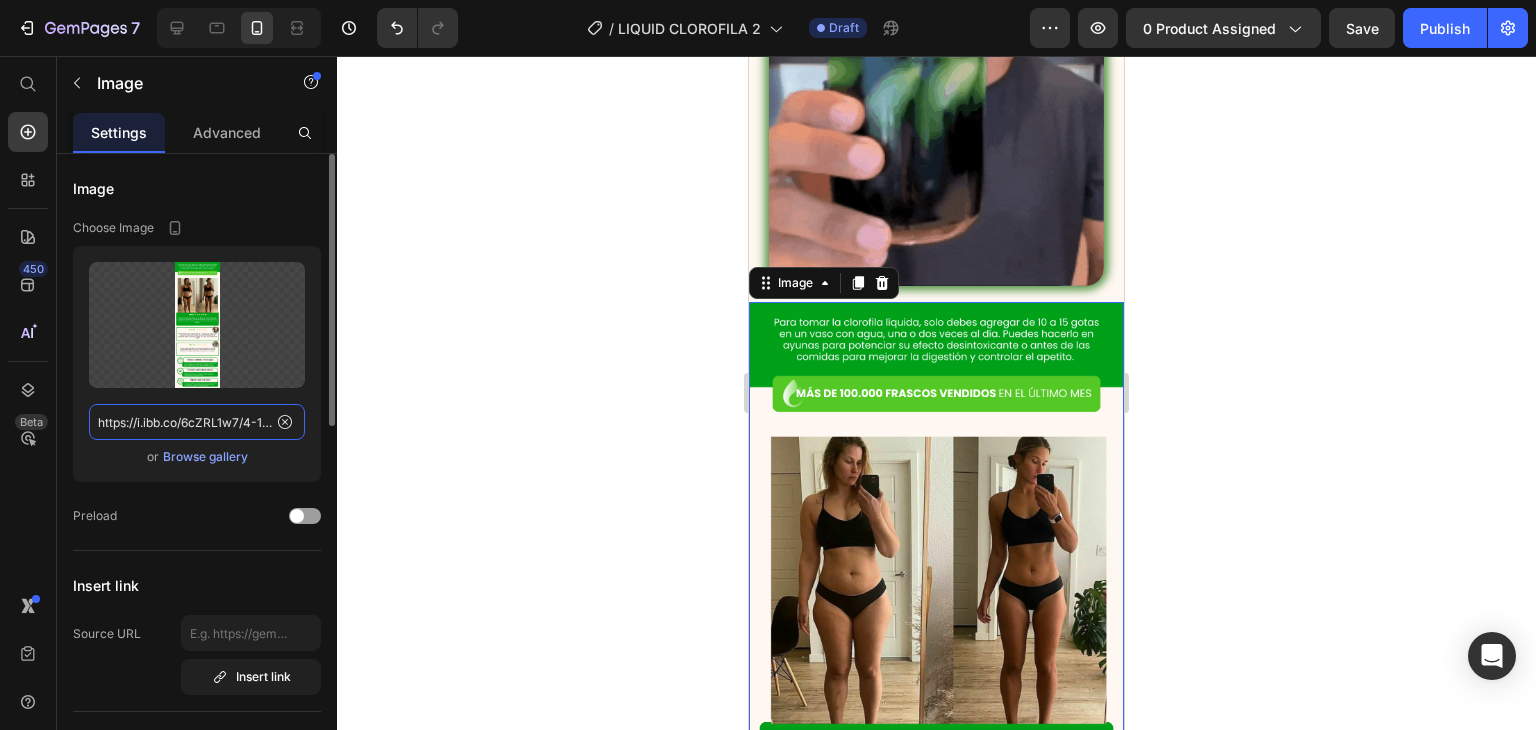 scroll, scrollTop: 0, scrollLeft: 24, axis: horizontal 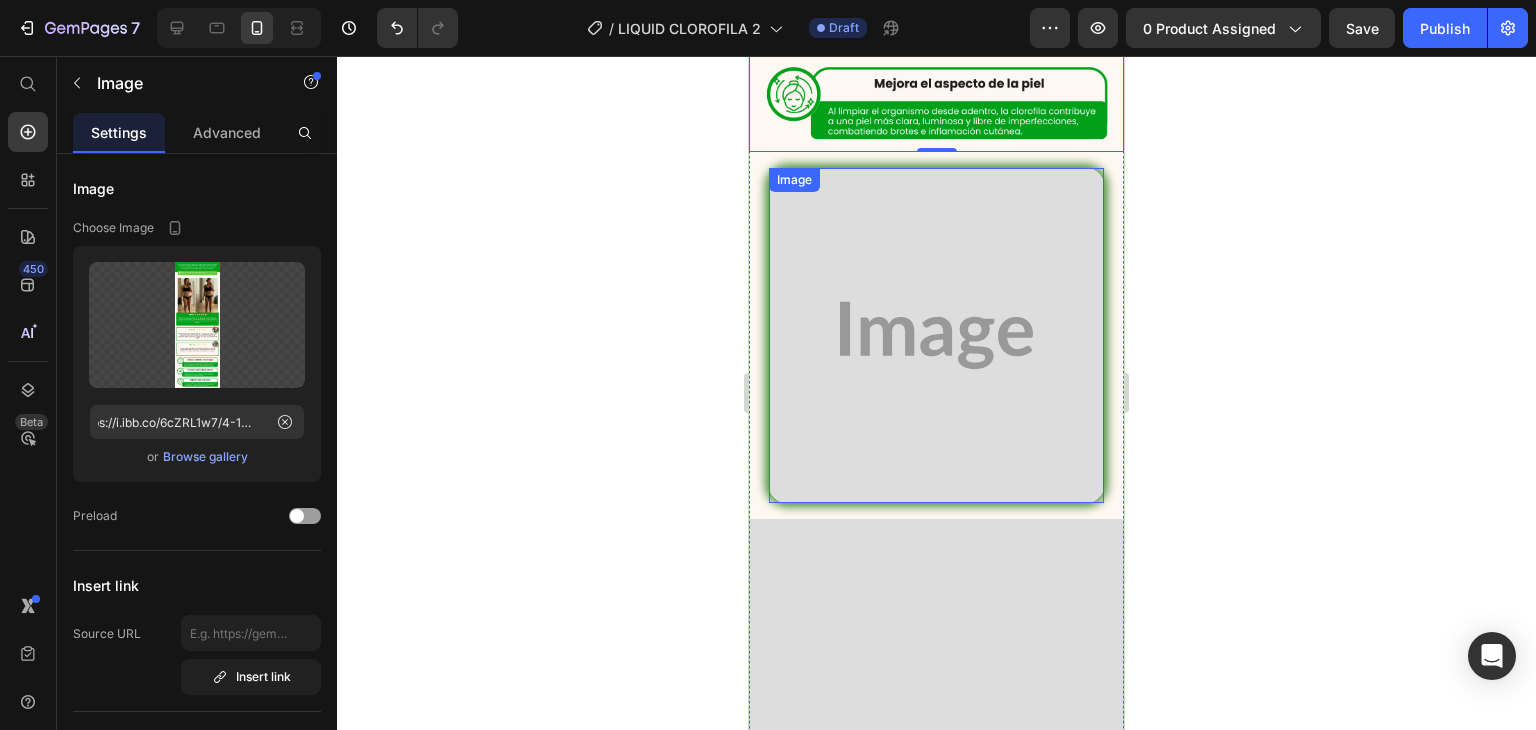 click at bounding box center [936, 335] 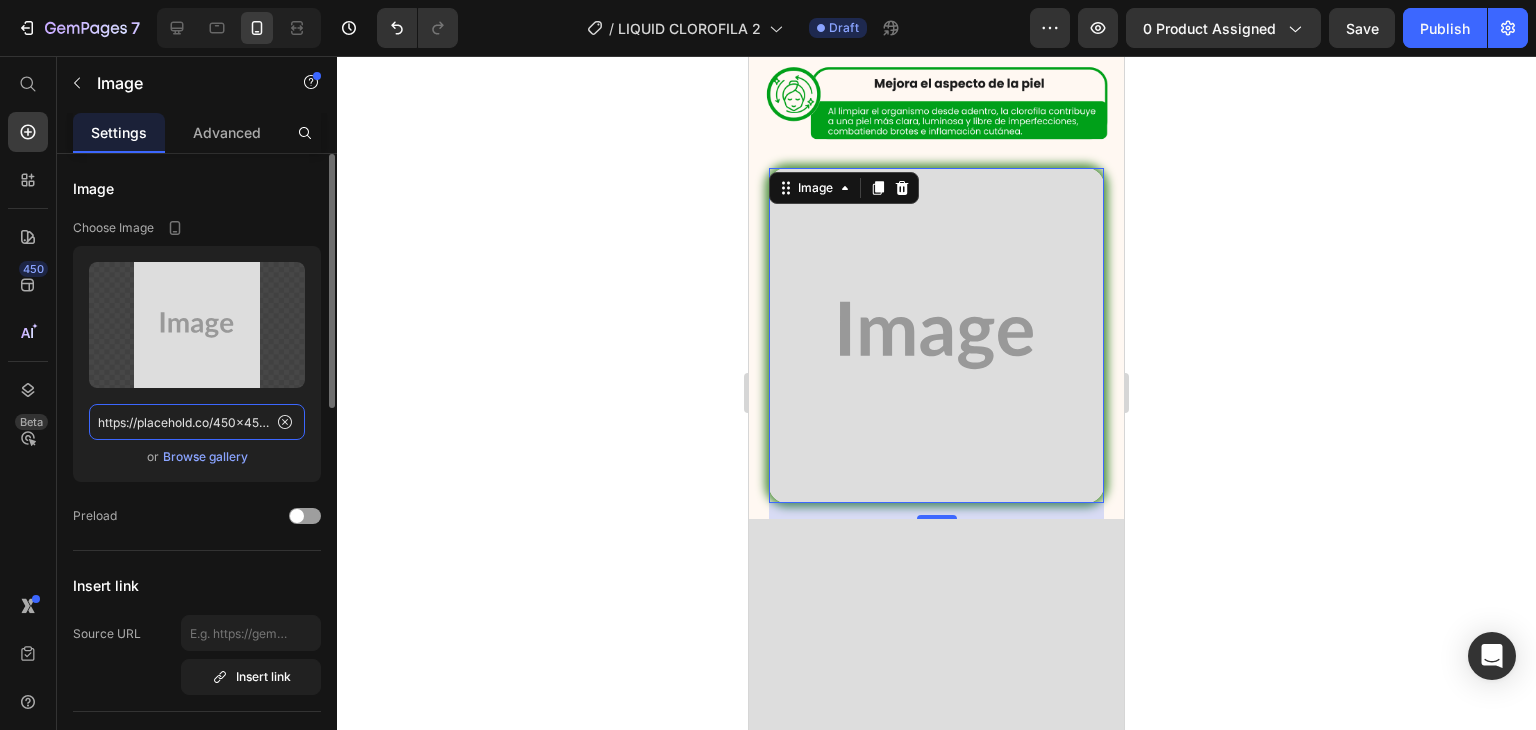 click on "https://placehold.co/450x450?text=Image" 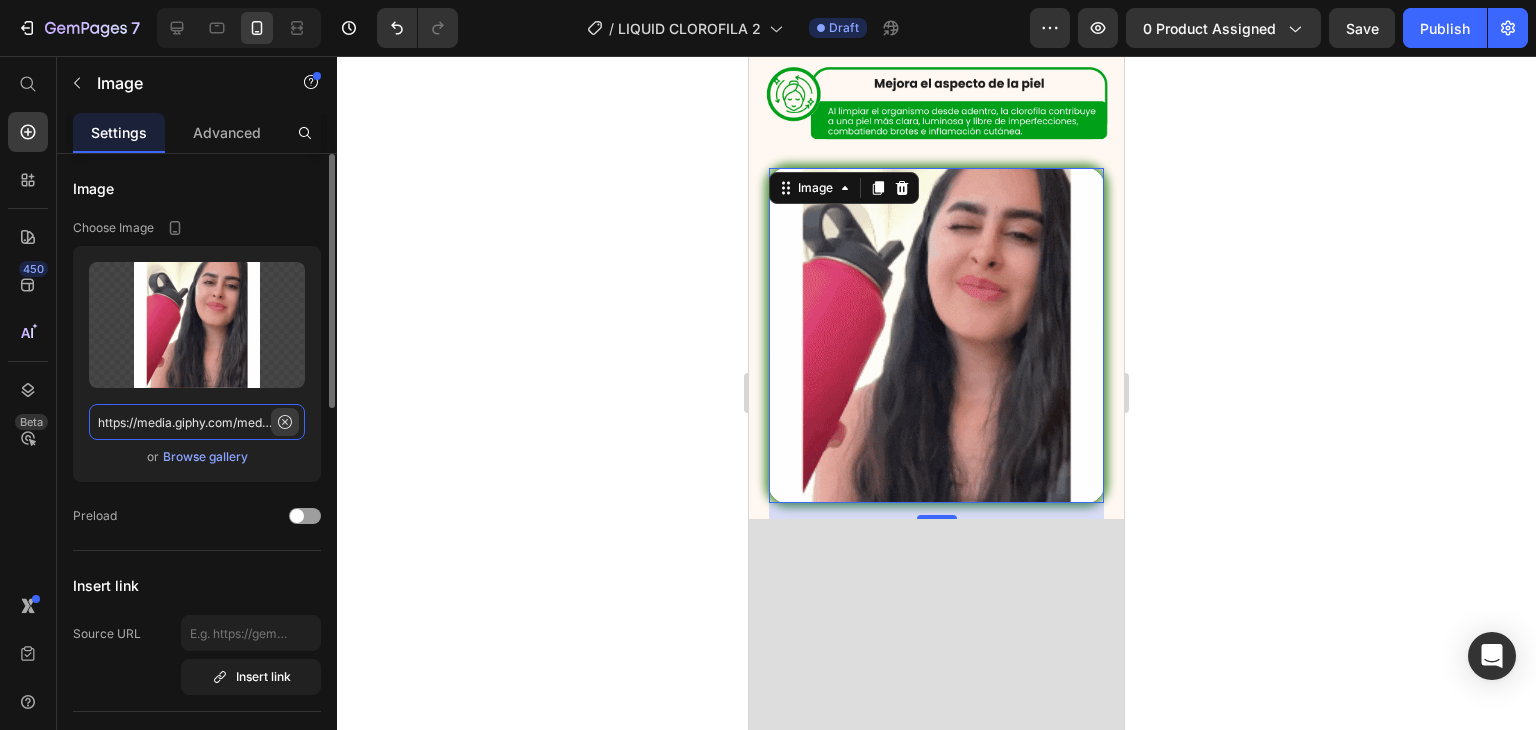 scroll, scrollTop: 0, scrollLeft: 195, axis: horizontal 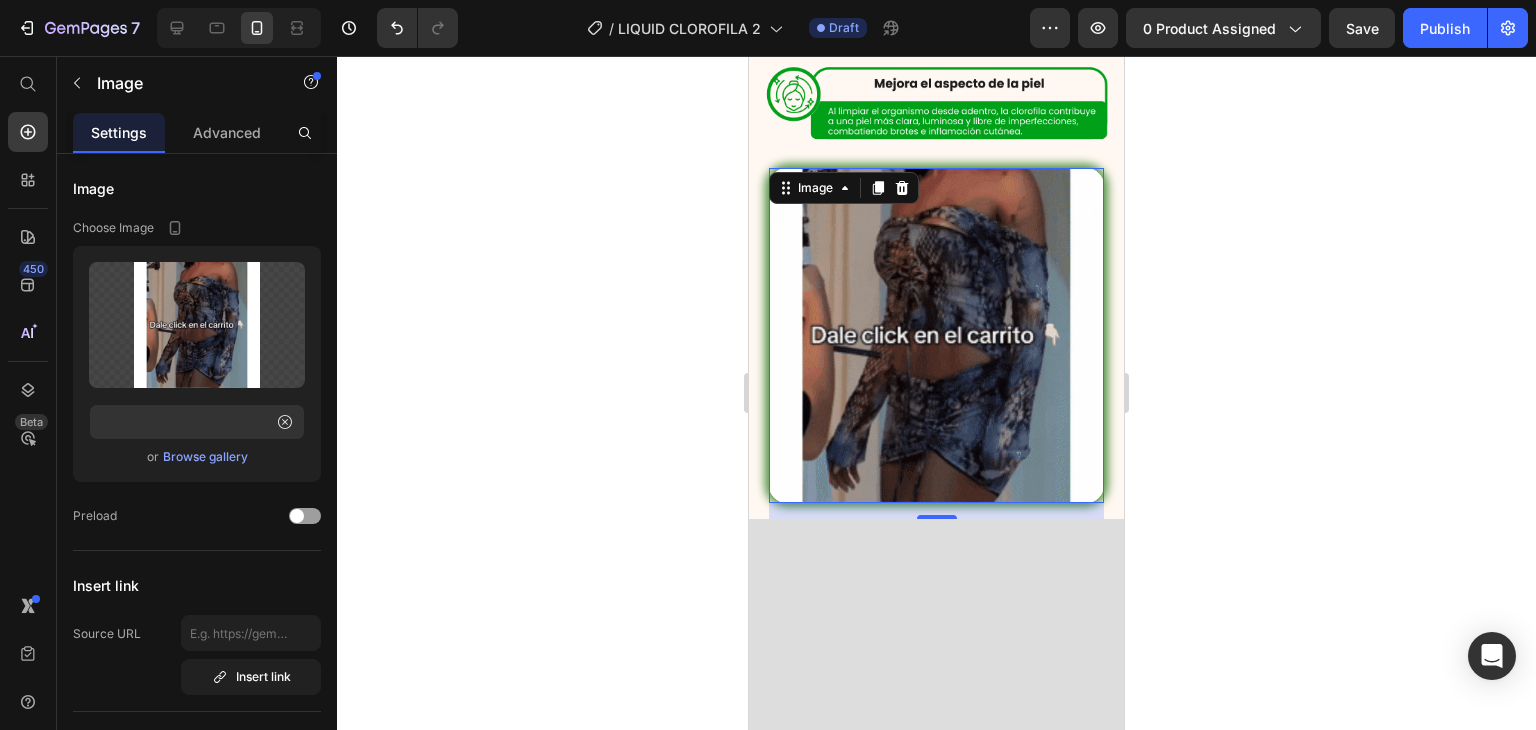 click at bounding box center (936, 1098) 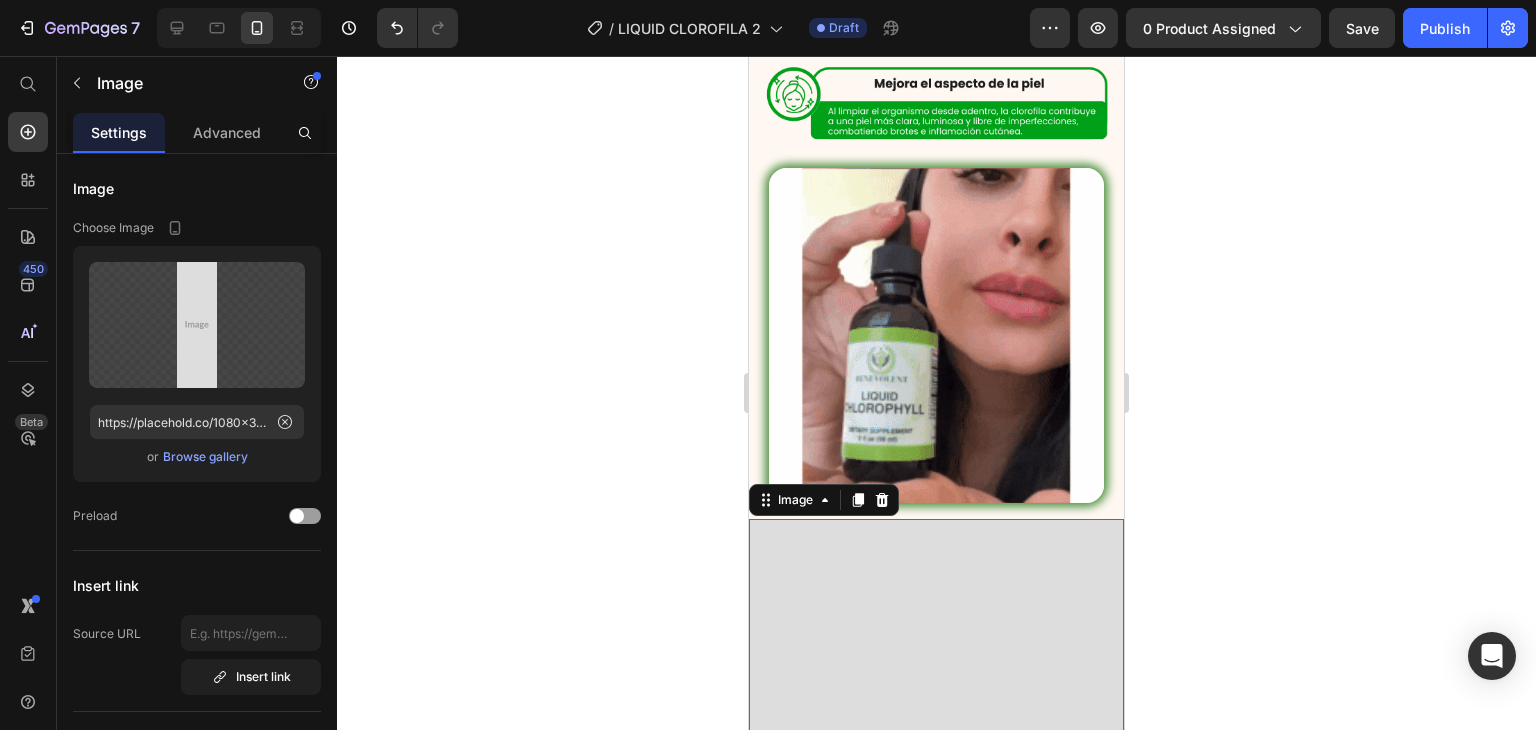 click at bounding box center (936, 1098) 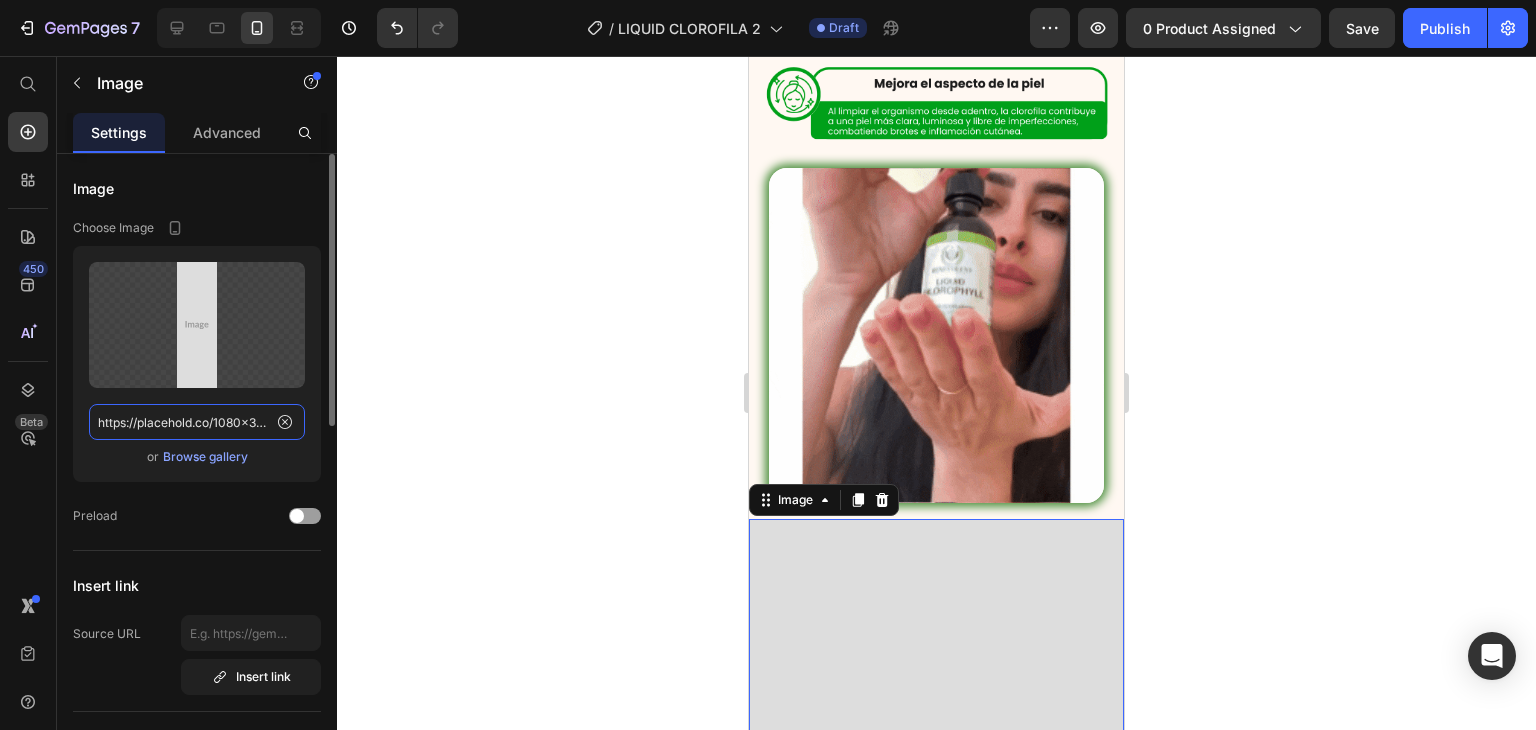 click on "https://placehold.co/1080x3338?text=Image" 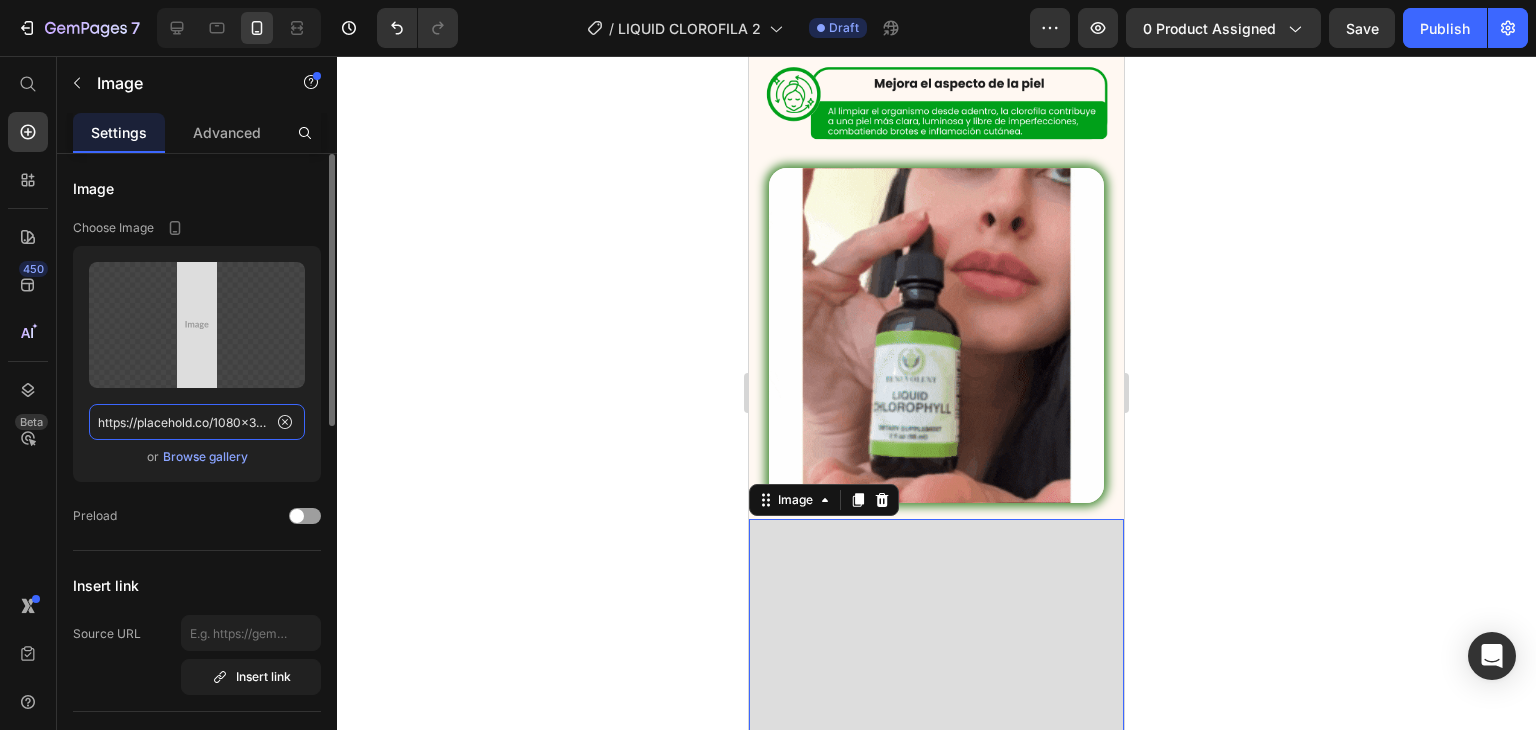 paste on "i.ibb.co/cK7frJgZ/5-15.png" 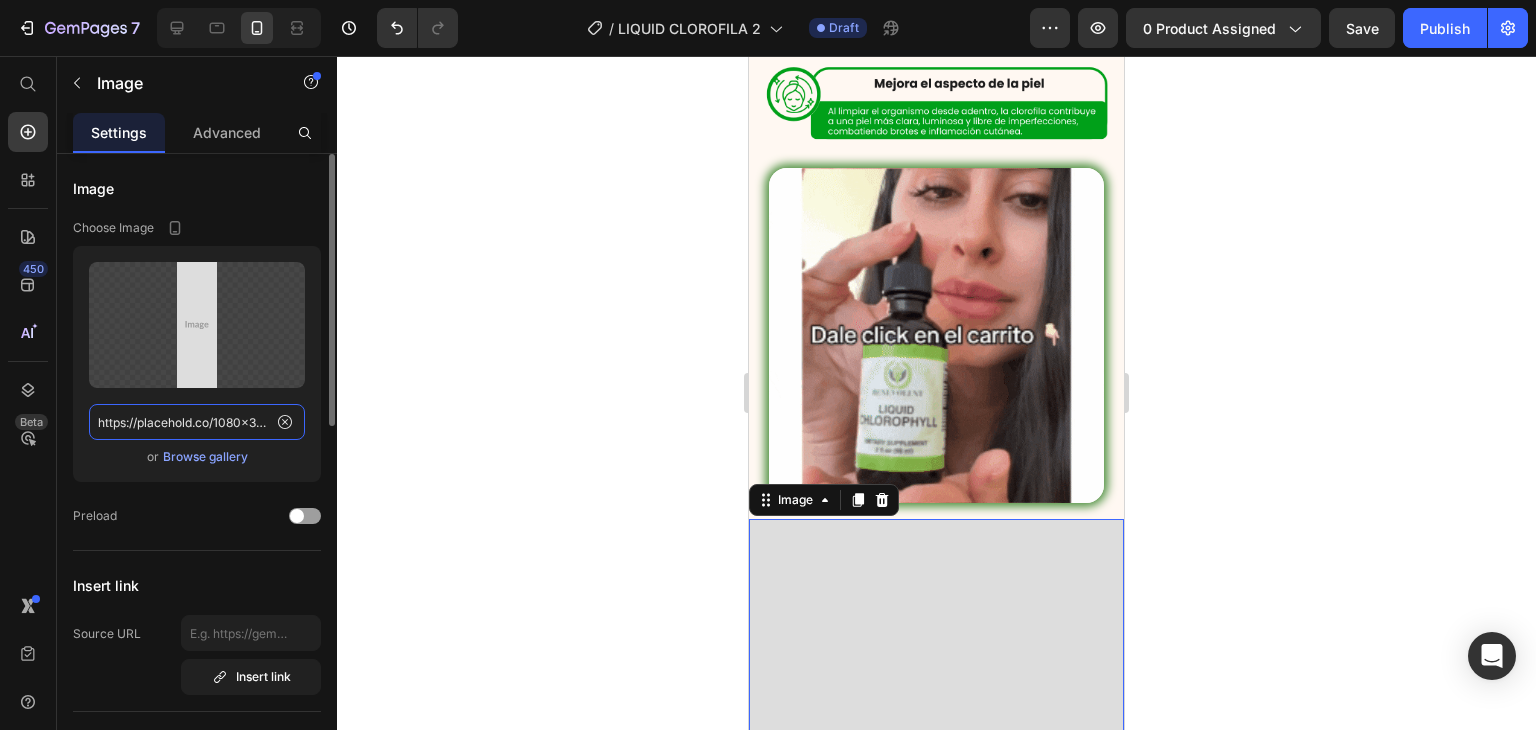 type on "https://i.ibb.co/cK7frJgZ/5-15.png" 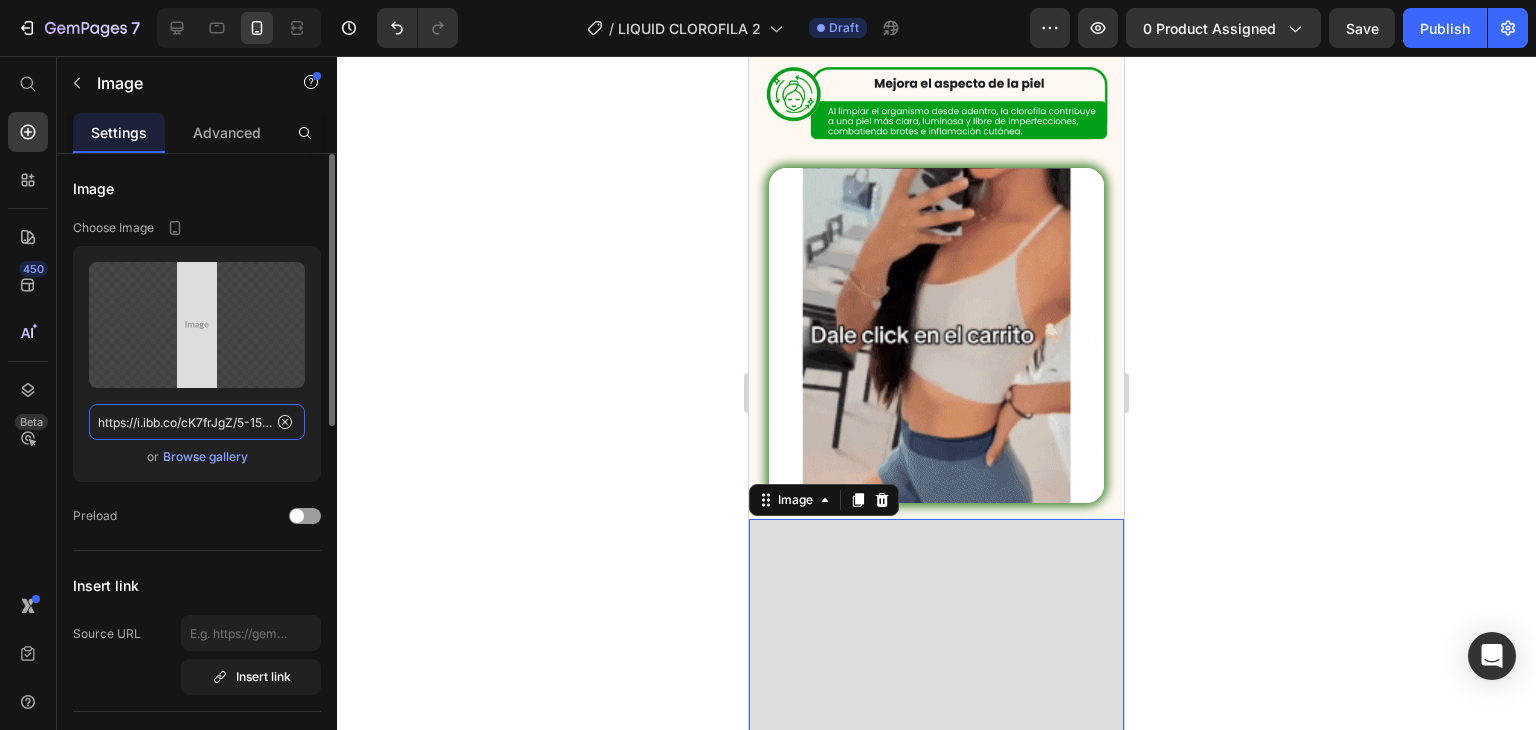 scroll, scrollTop: 0, scrollLeft: 17, axis: horizontal 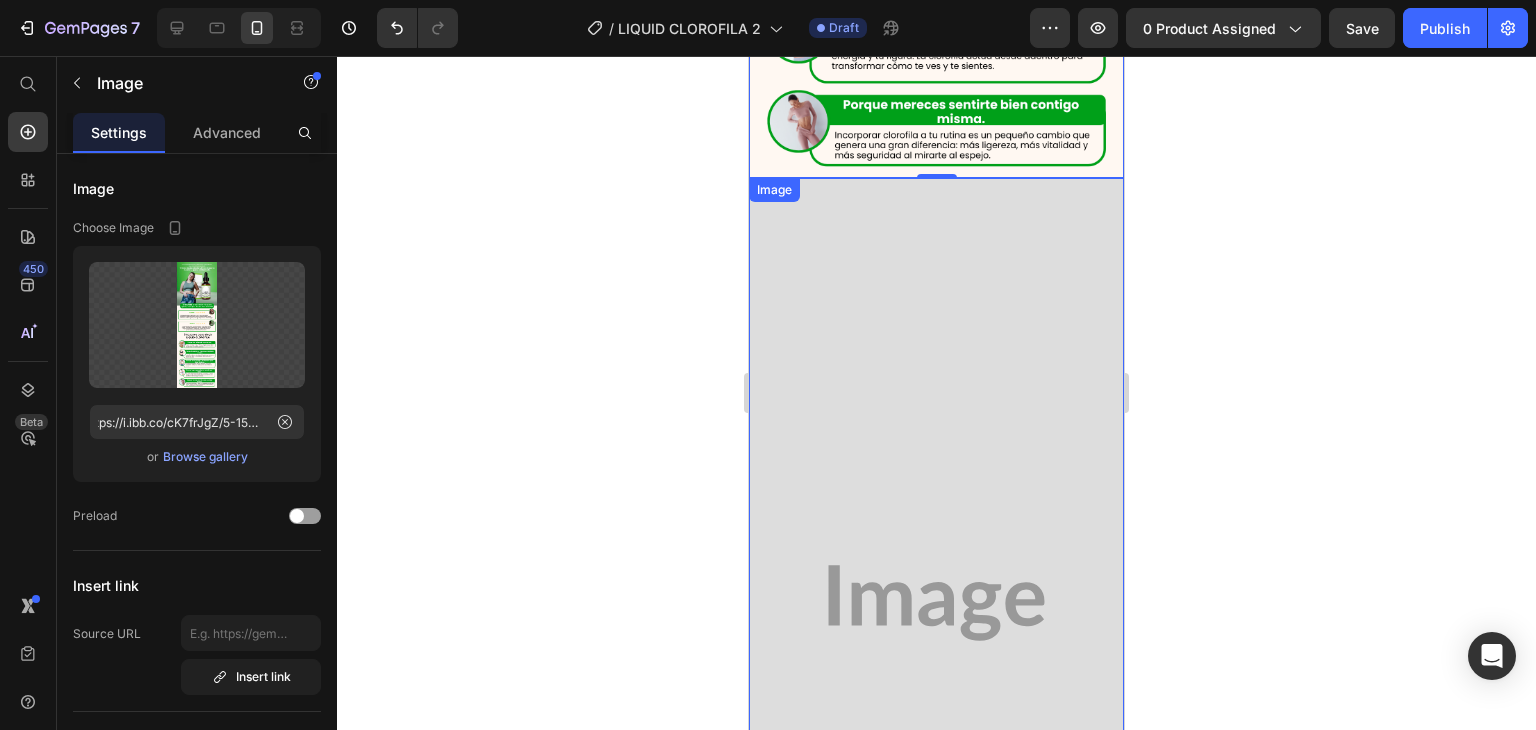click at bounding box center [936, 603] 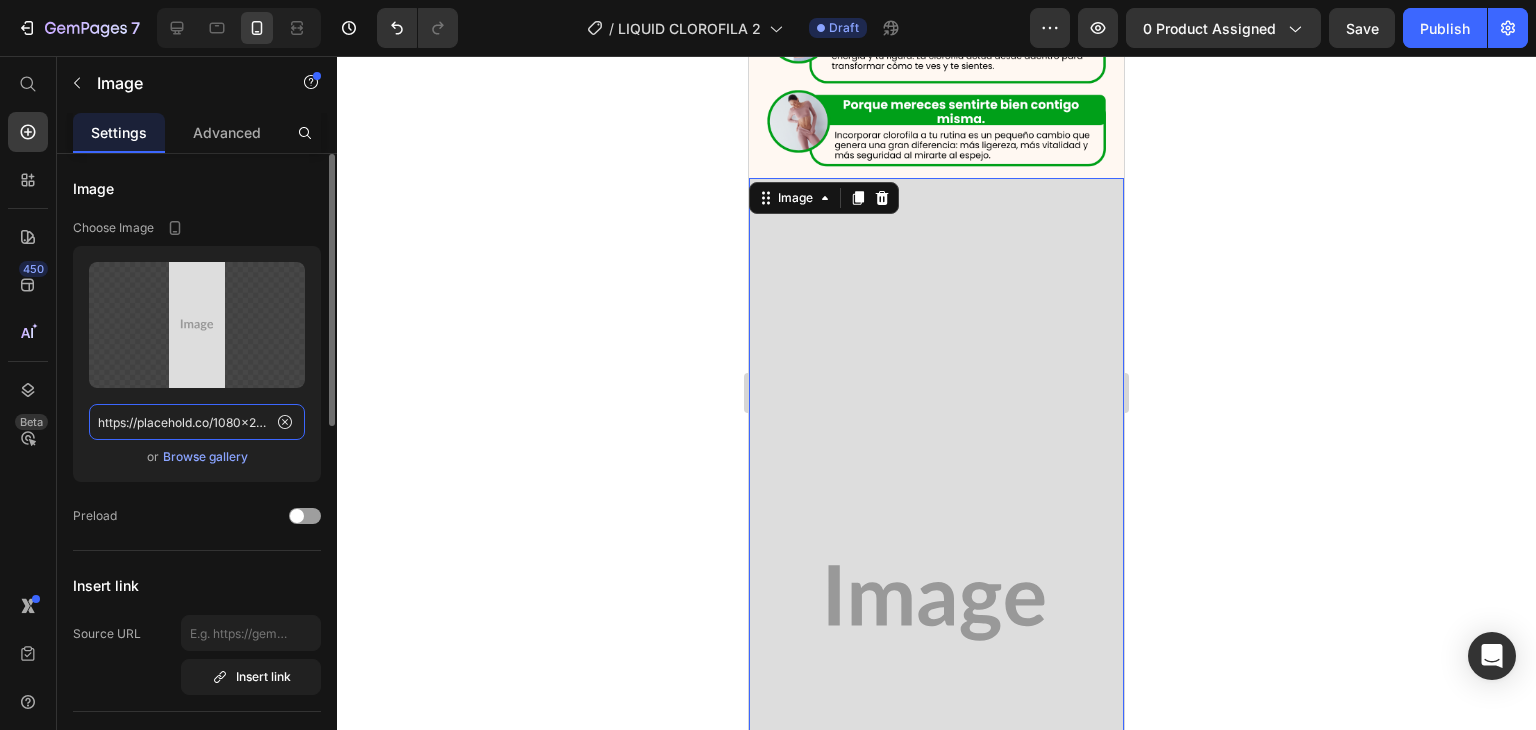 click on "https://placehold.co/1080x2447?text=Image" 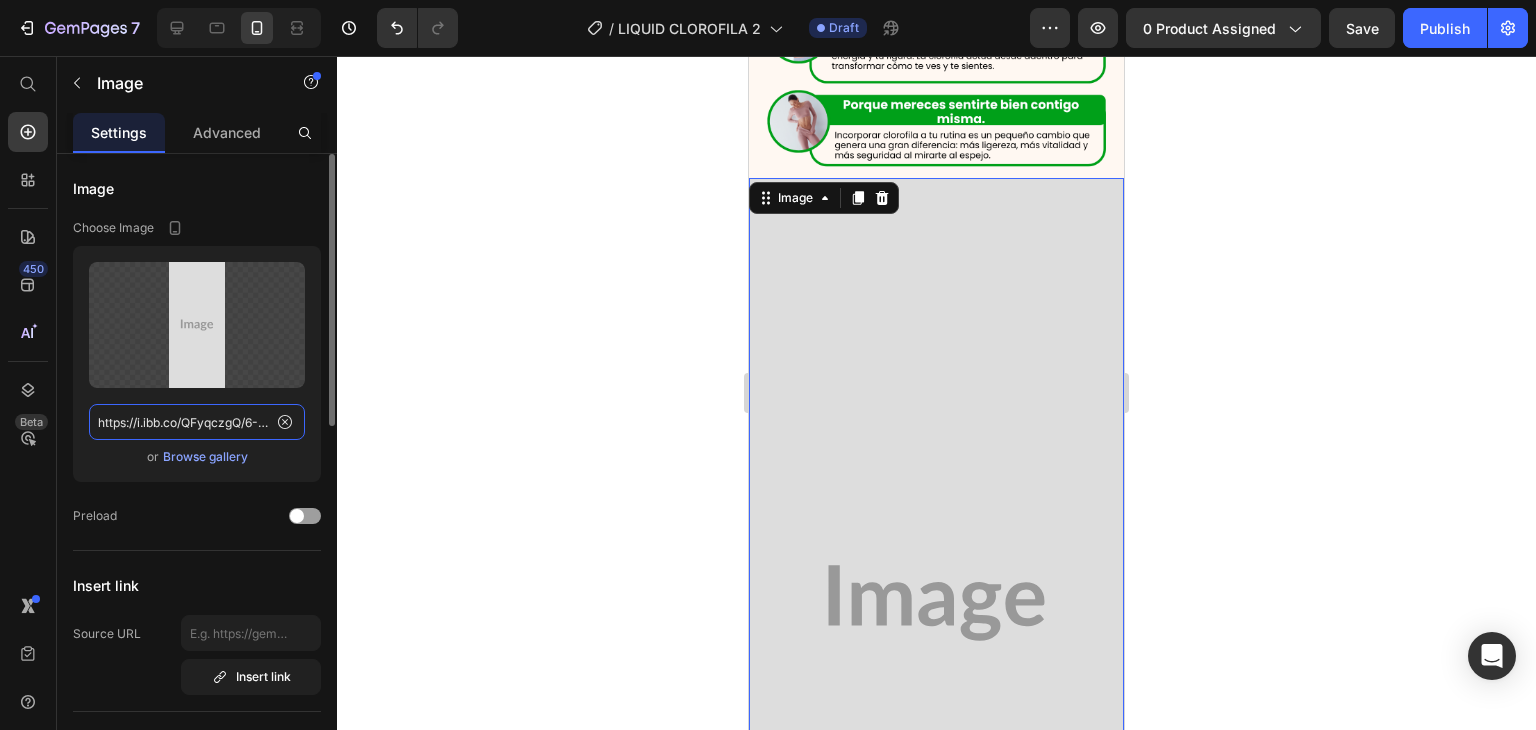 scroll, scrollTop: 0, scrollLeft: 20, axis: horizontal 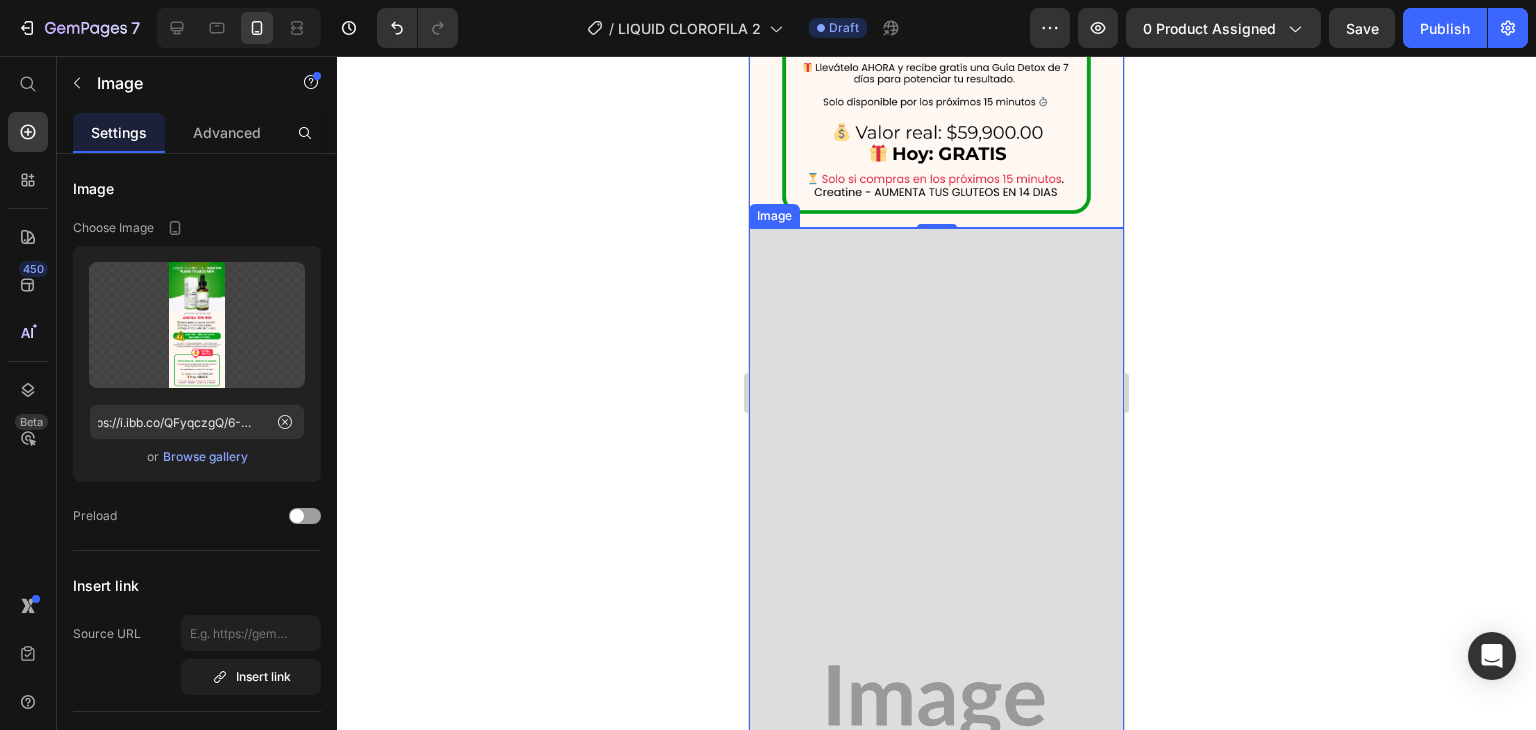 click at bounding box center [936, 703] 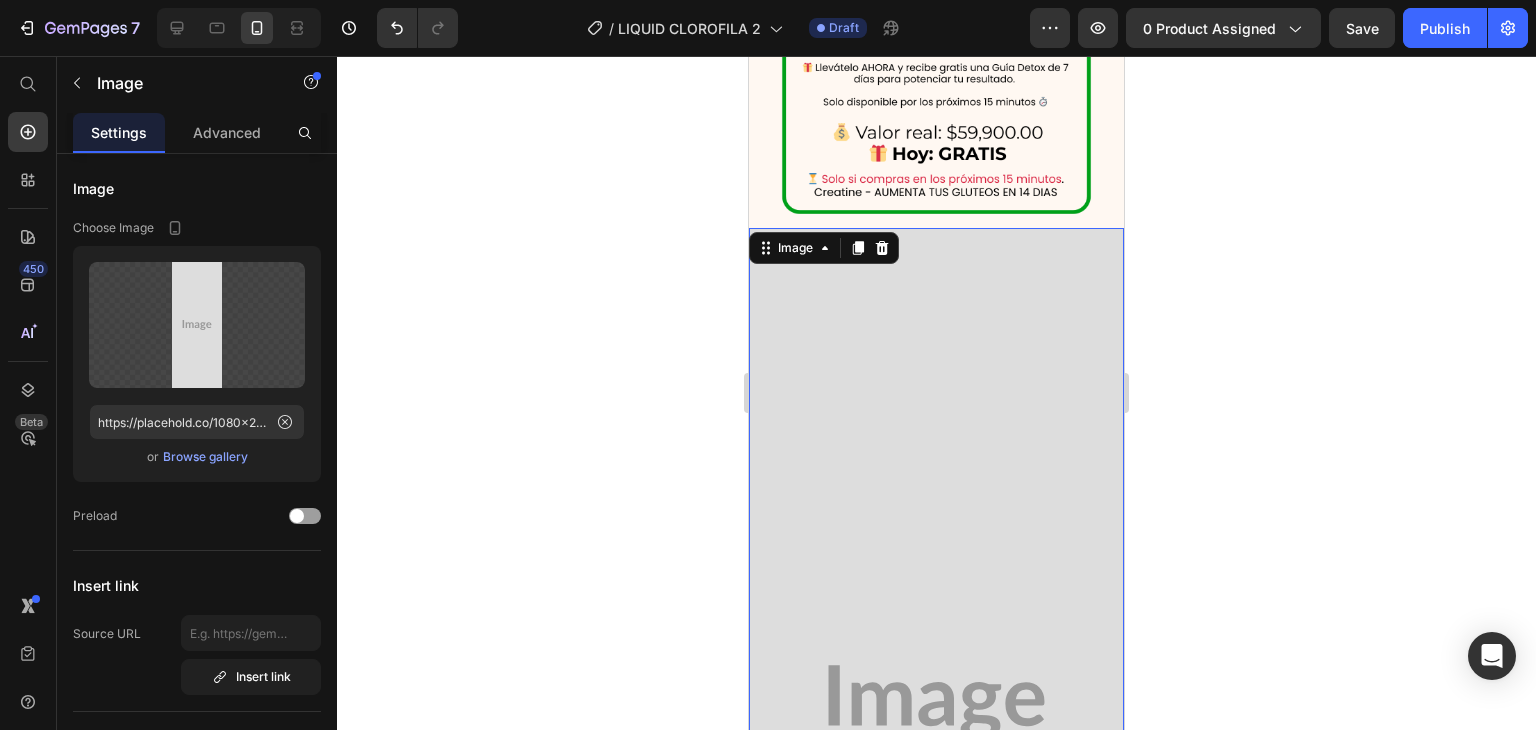 click at bounding box center (936, 703) 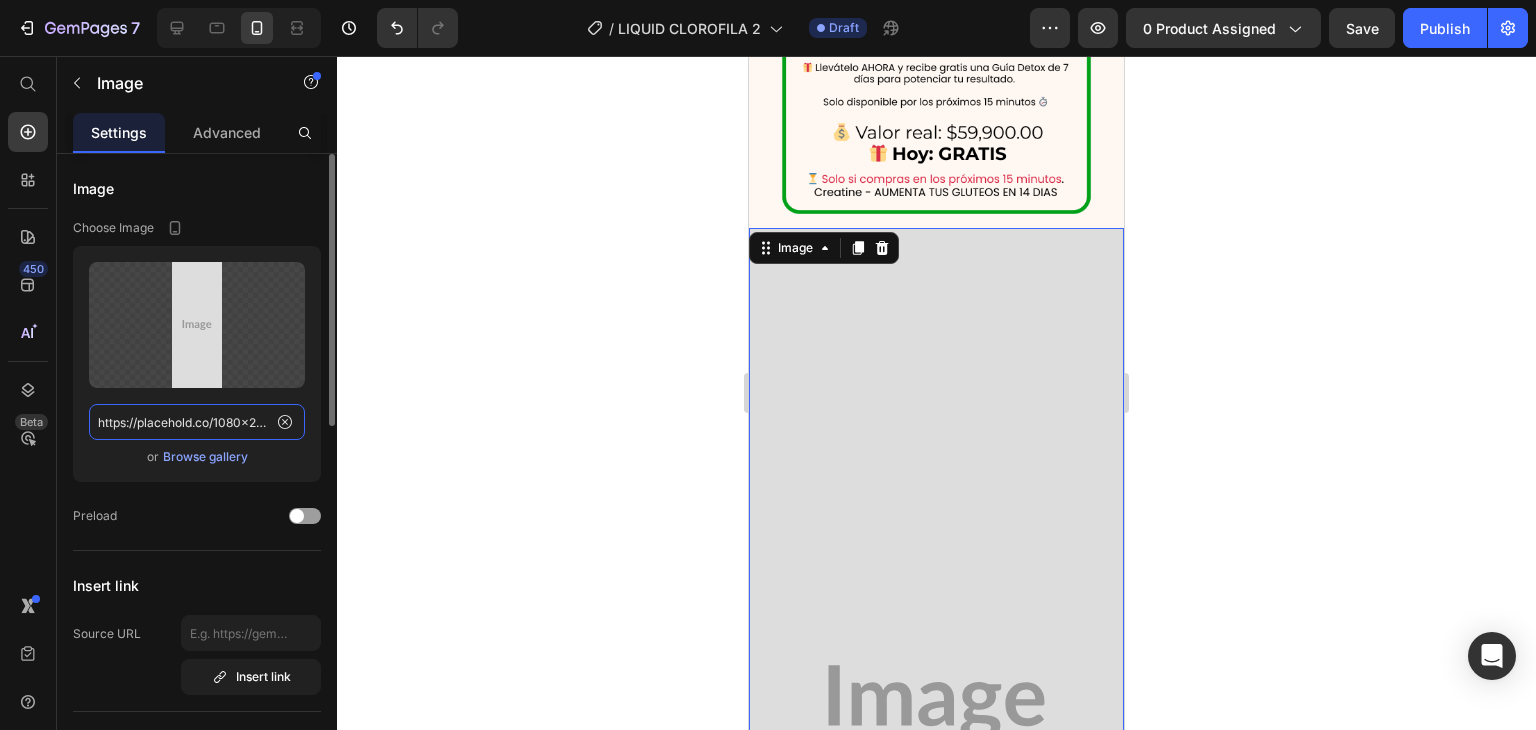 click on "https://placehold.co/1080x2737?text=Image" 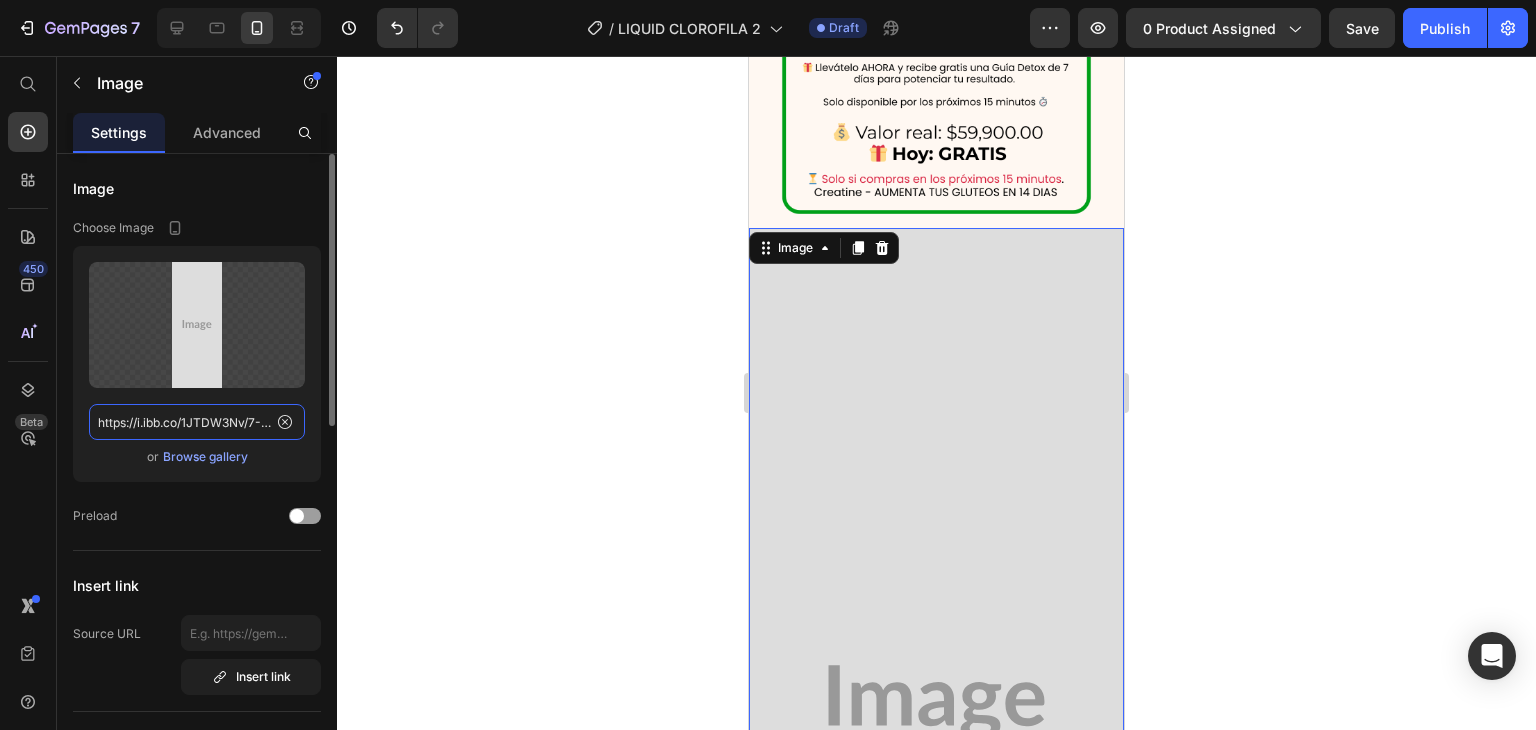 scroll, scrollTop: 0, scrollLeft: 21, axis: horizontal 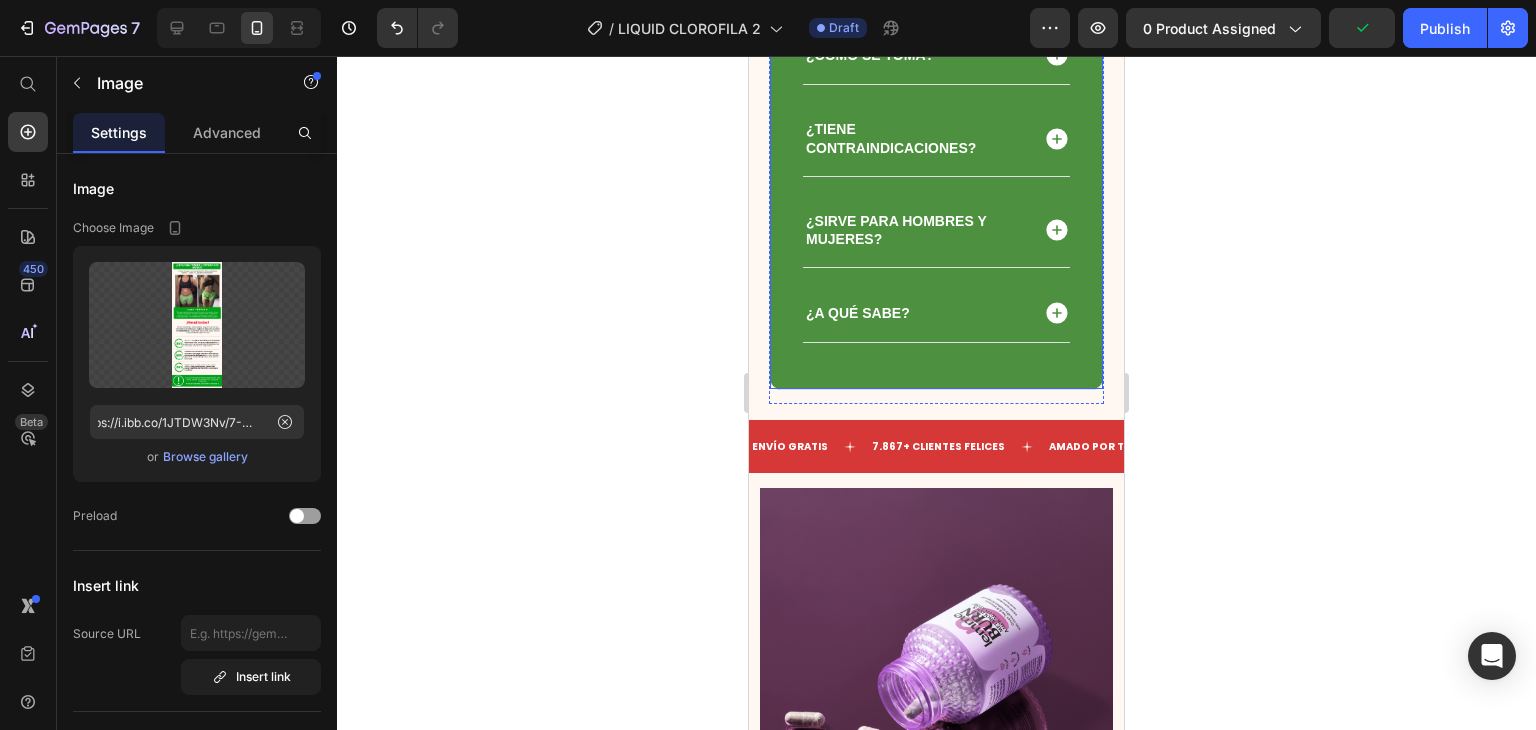 click at bounding box center [936, 664] 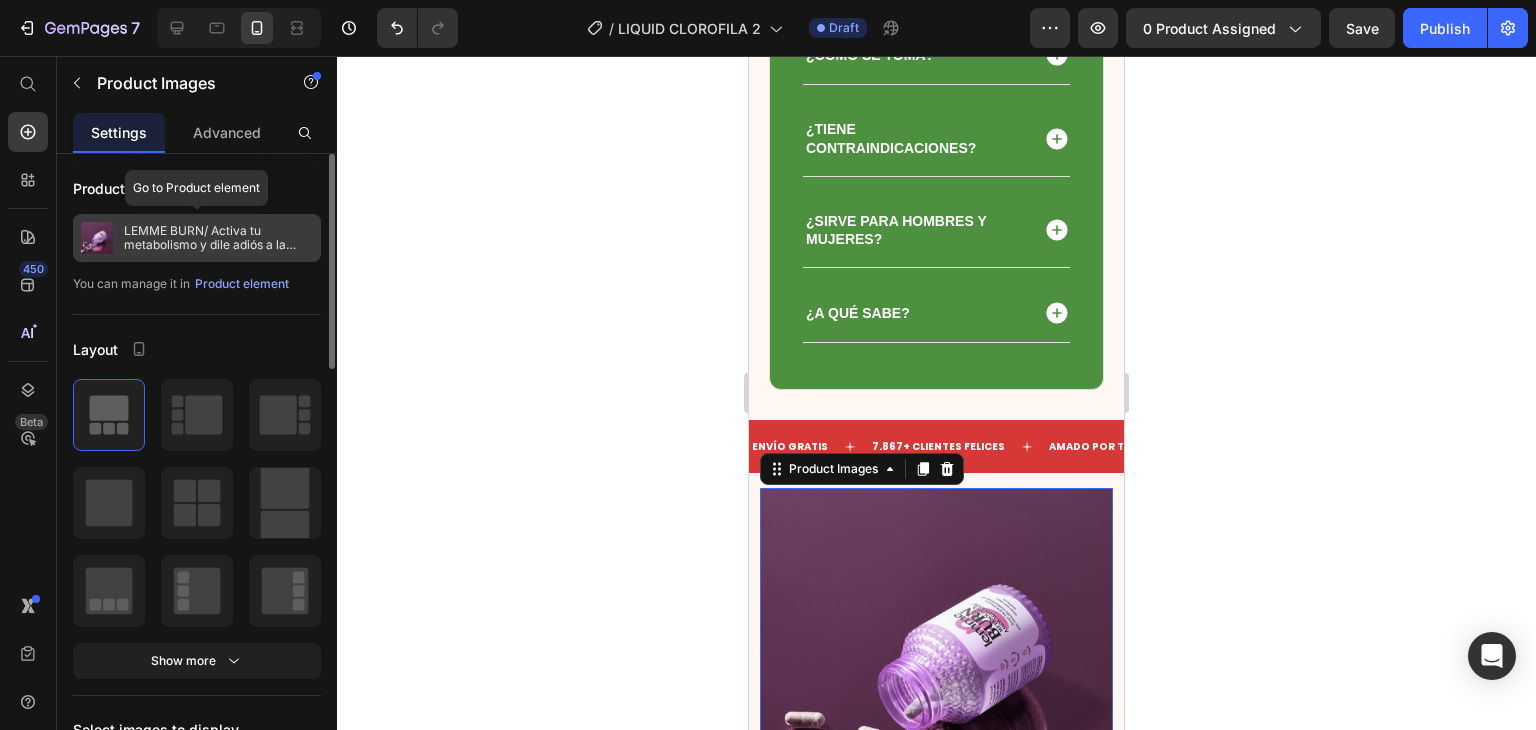 click on "LEMME BURN/  Activa tu metabolismo y dile adiós a la grasa abdominal." at bounding box center (218, 238) 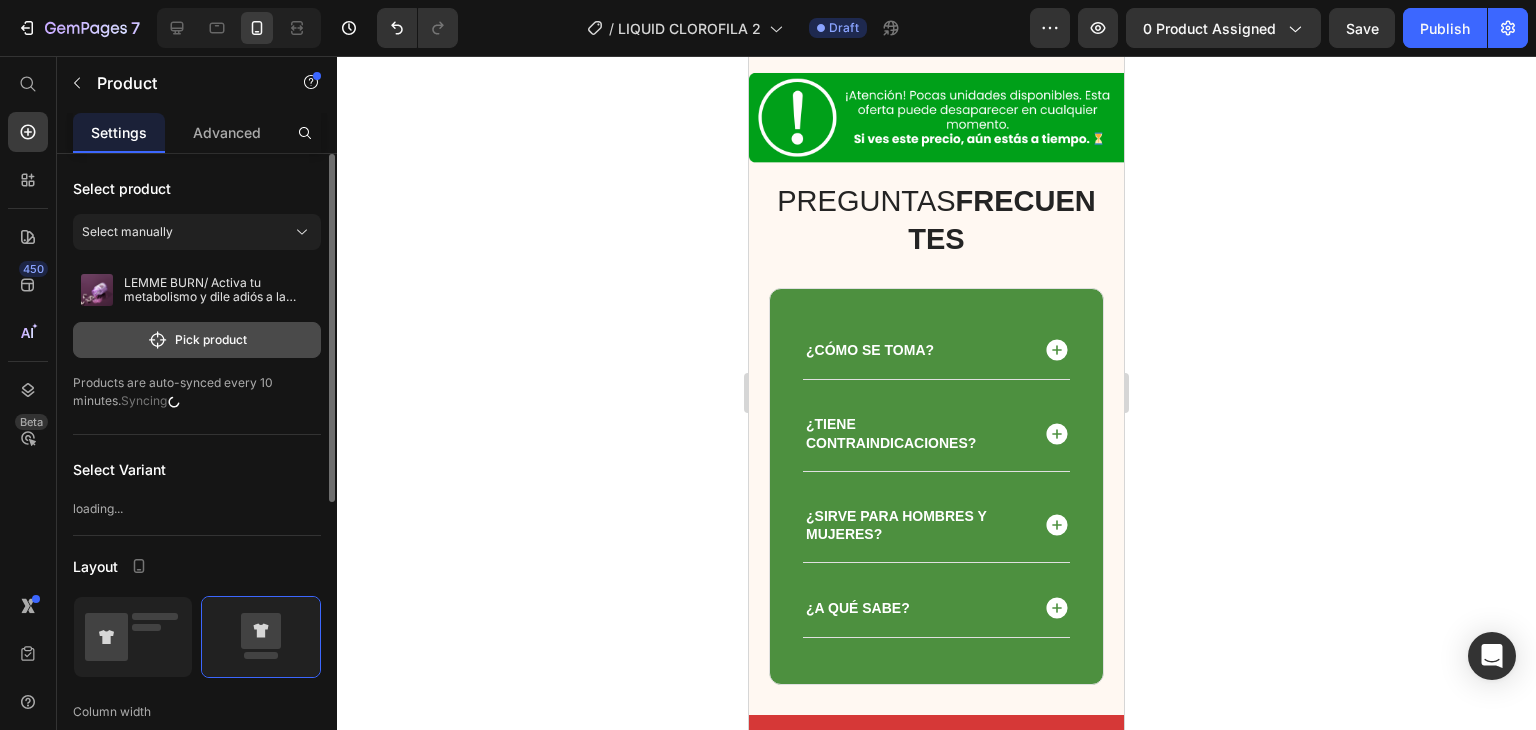 scroll, scrollTop: 8900, scrollLeft: 0, axis: vertical 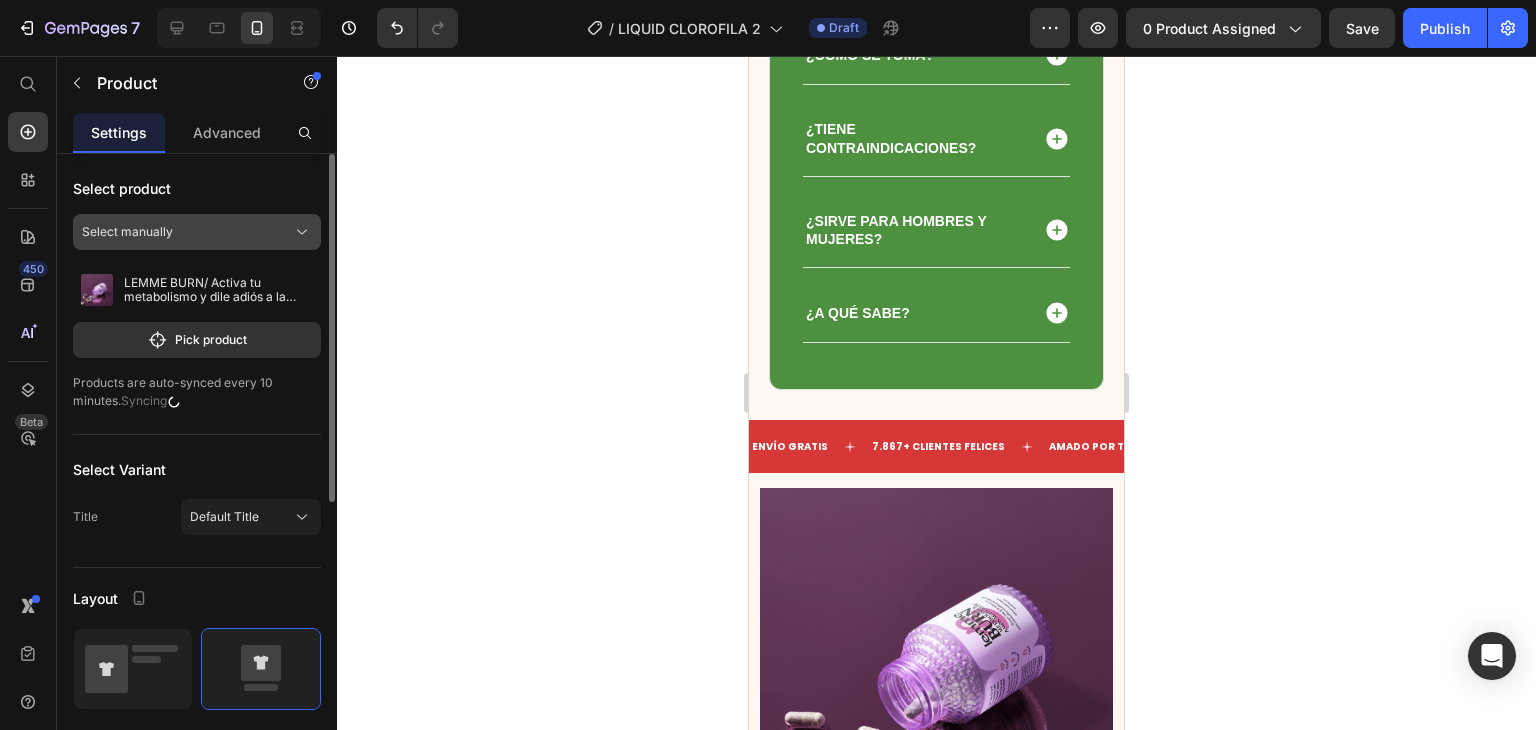 click on "Select manually" at bounding box center (127, 232) 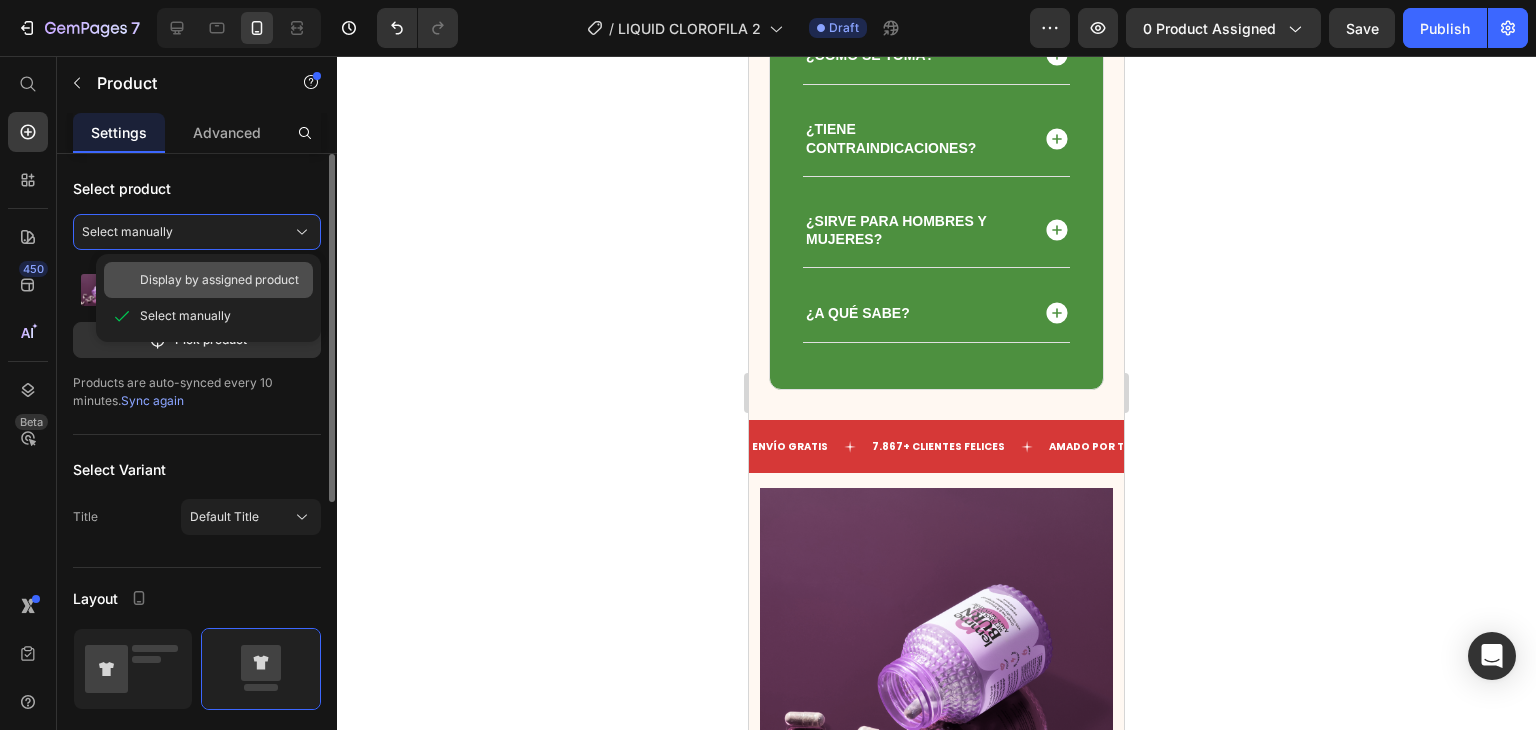 click on "Display by assigned product" at bounding box center [219, 280] 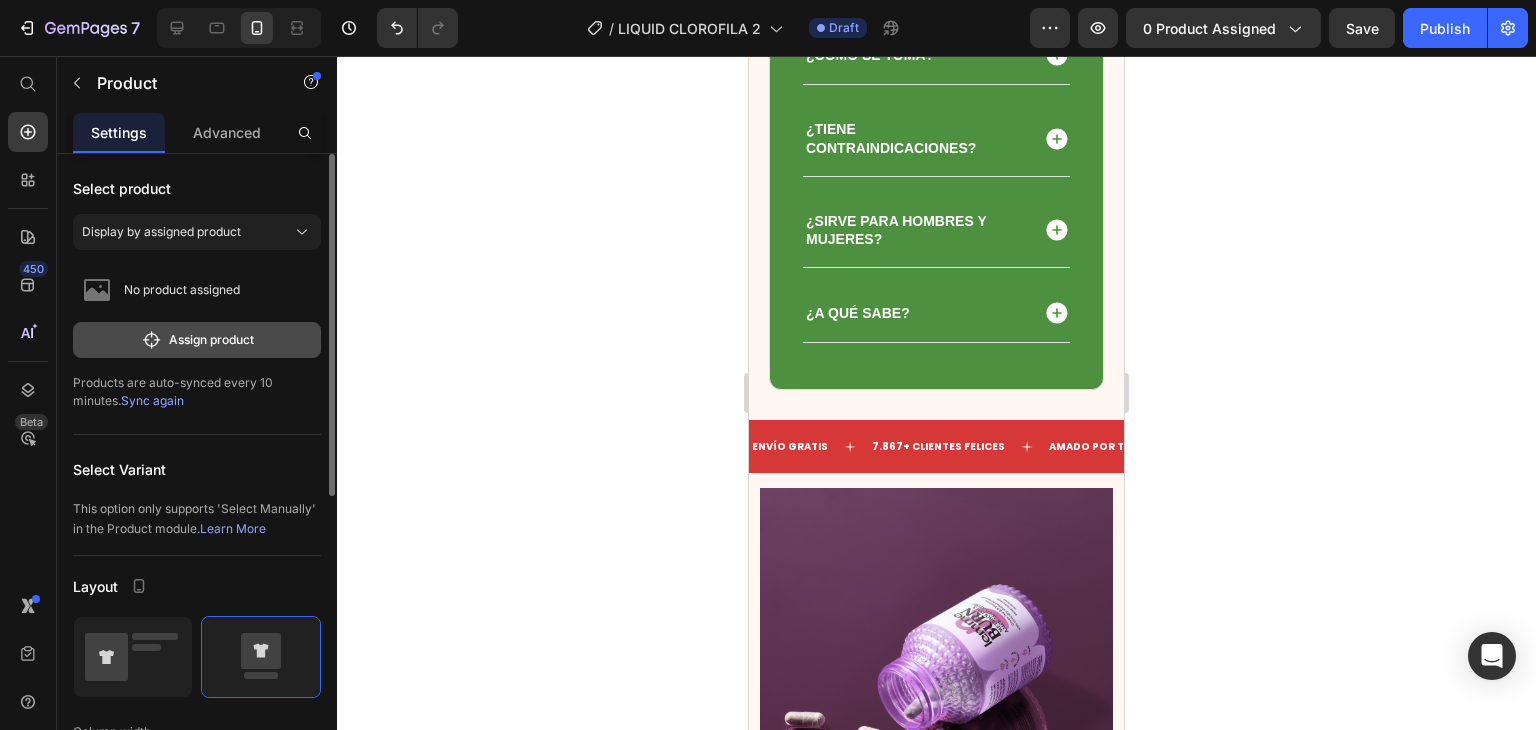 click on "Assign product" at bounding box center [197, 340] 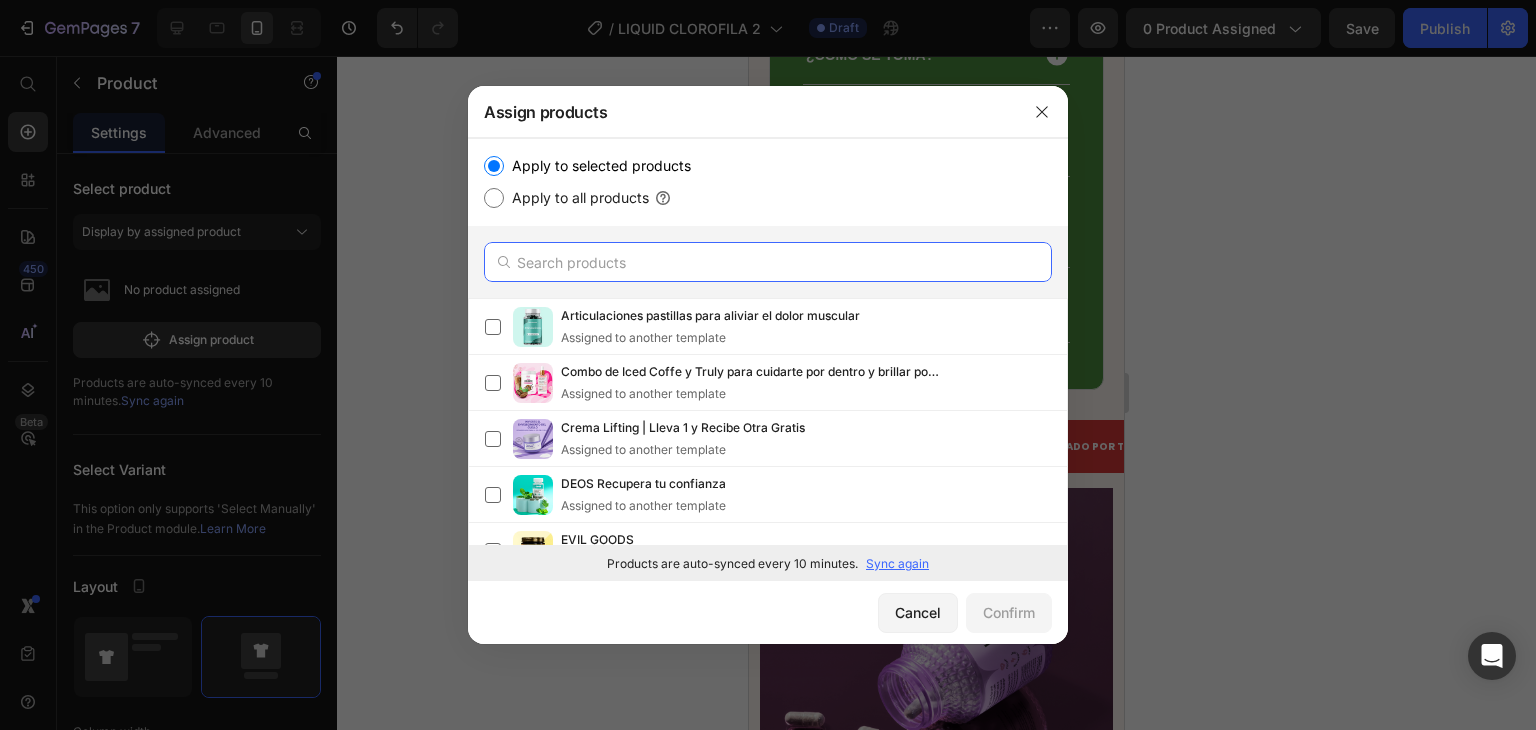 click at bounding box center [768, 262] 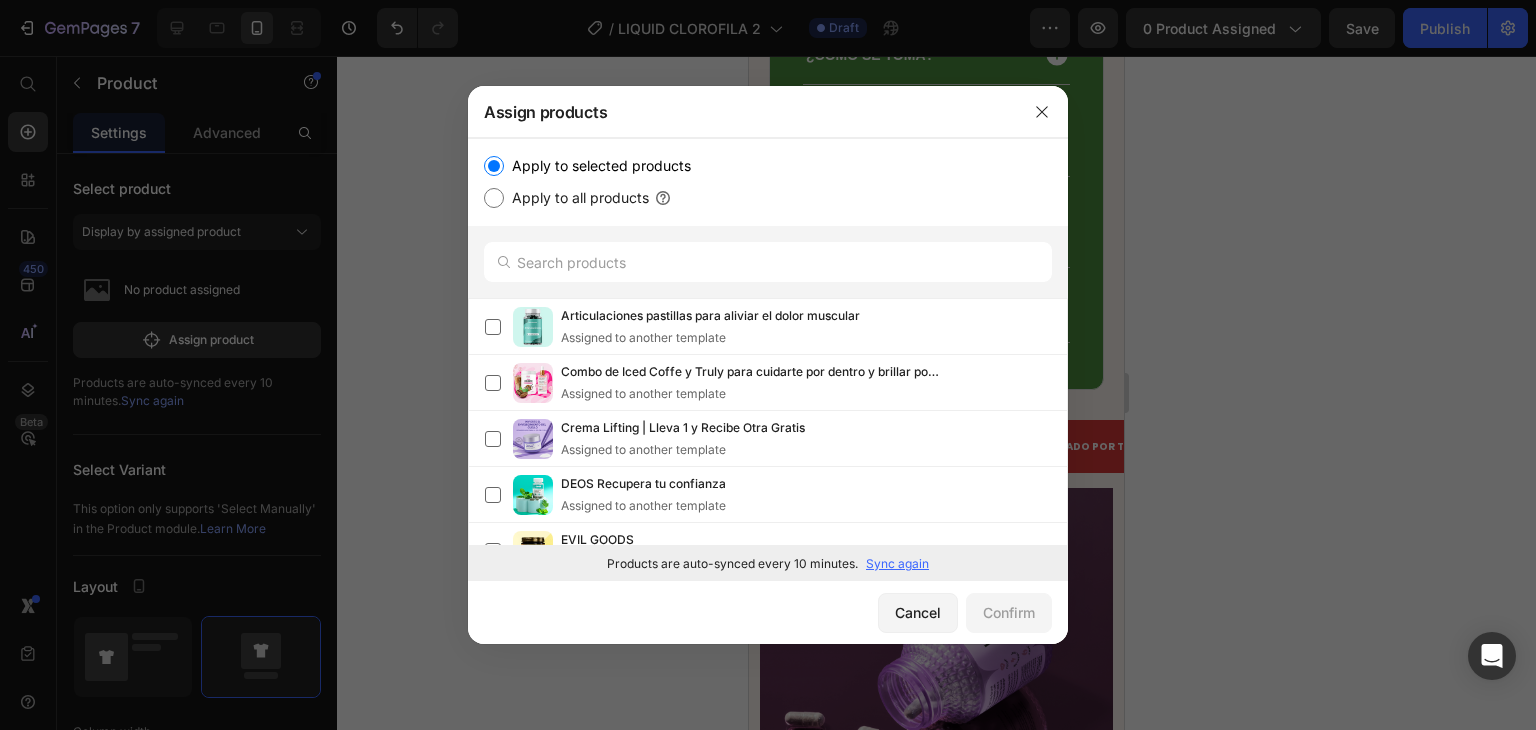 click on "Sync again" at bounding box center (897, 564) 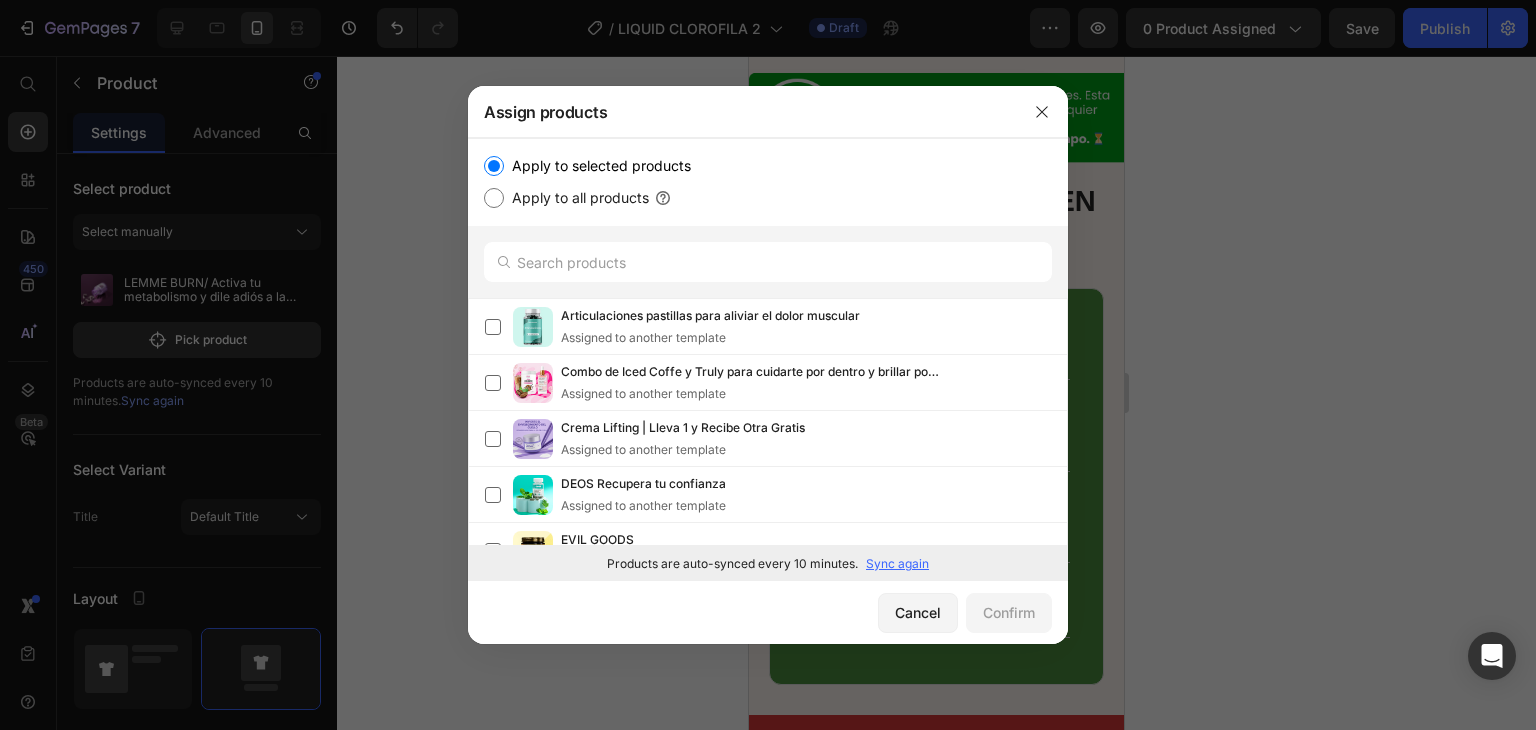 scroll, scrollTop: 8900, scrollLeft: 0, axis: vertical 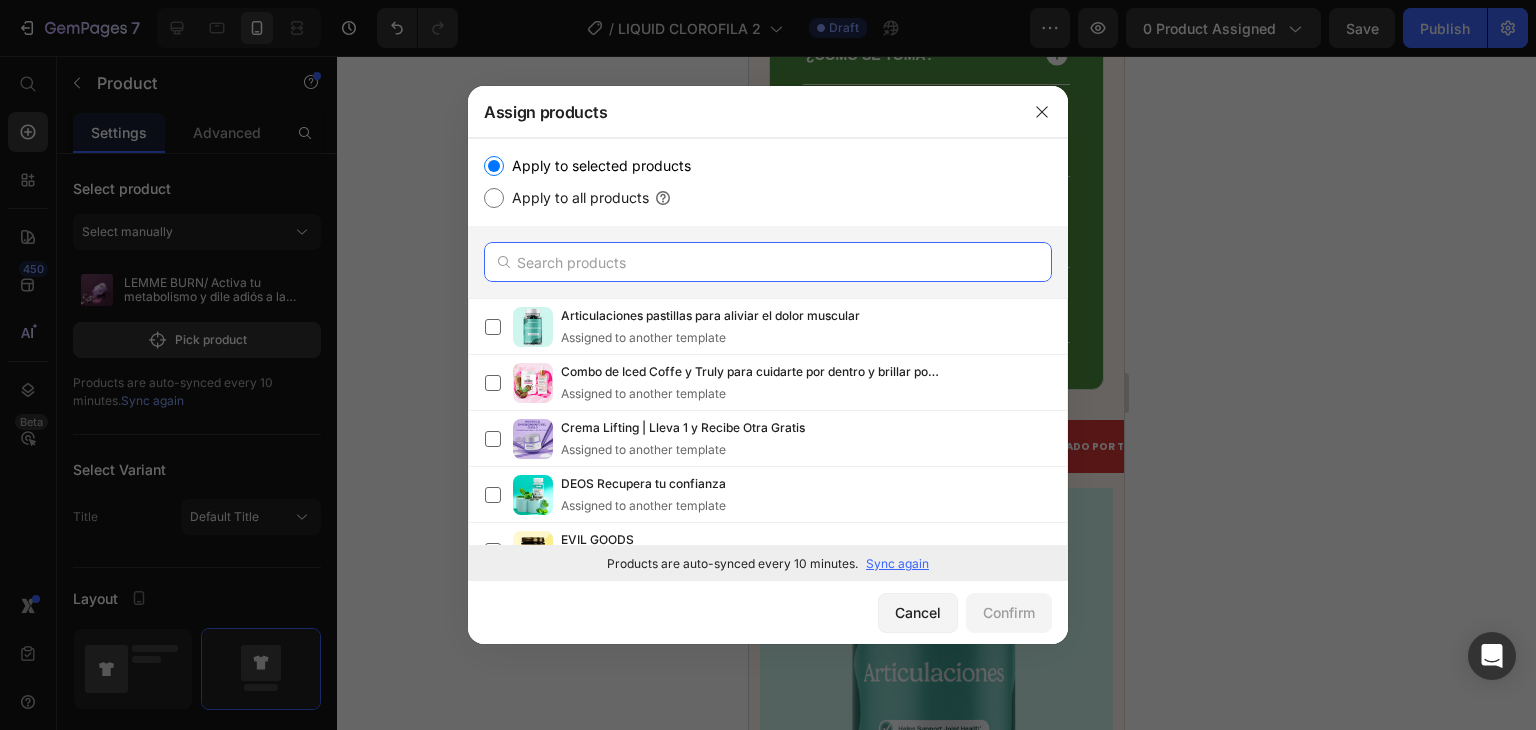 click at bounding box center [768, 262] 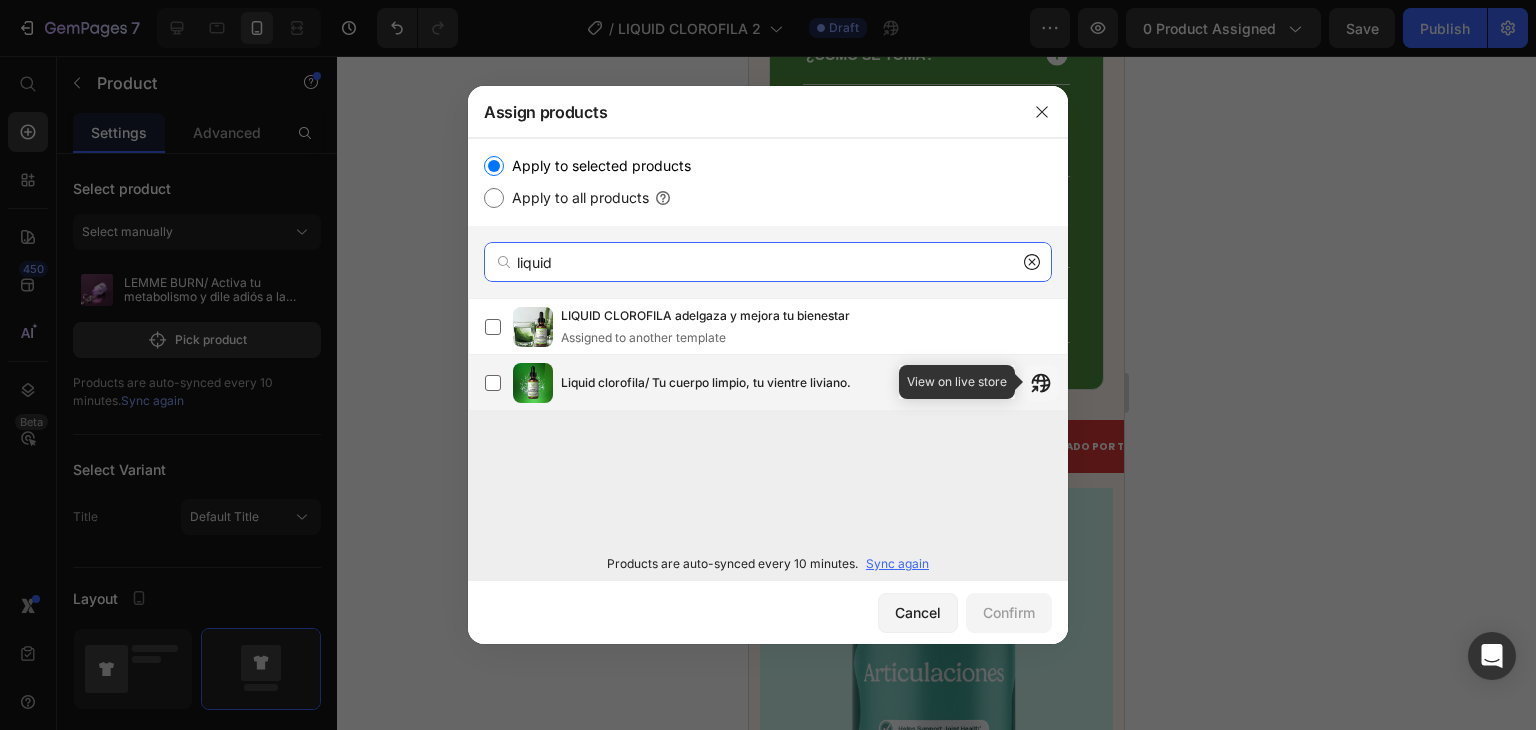 type on "liquid" 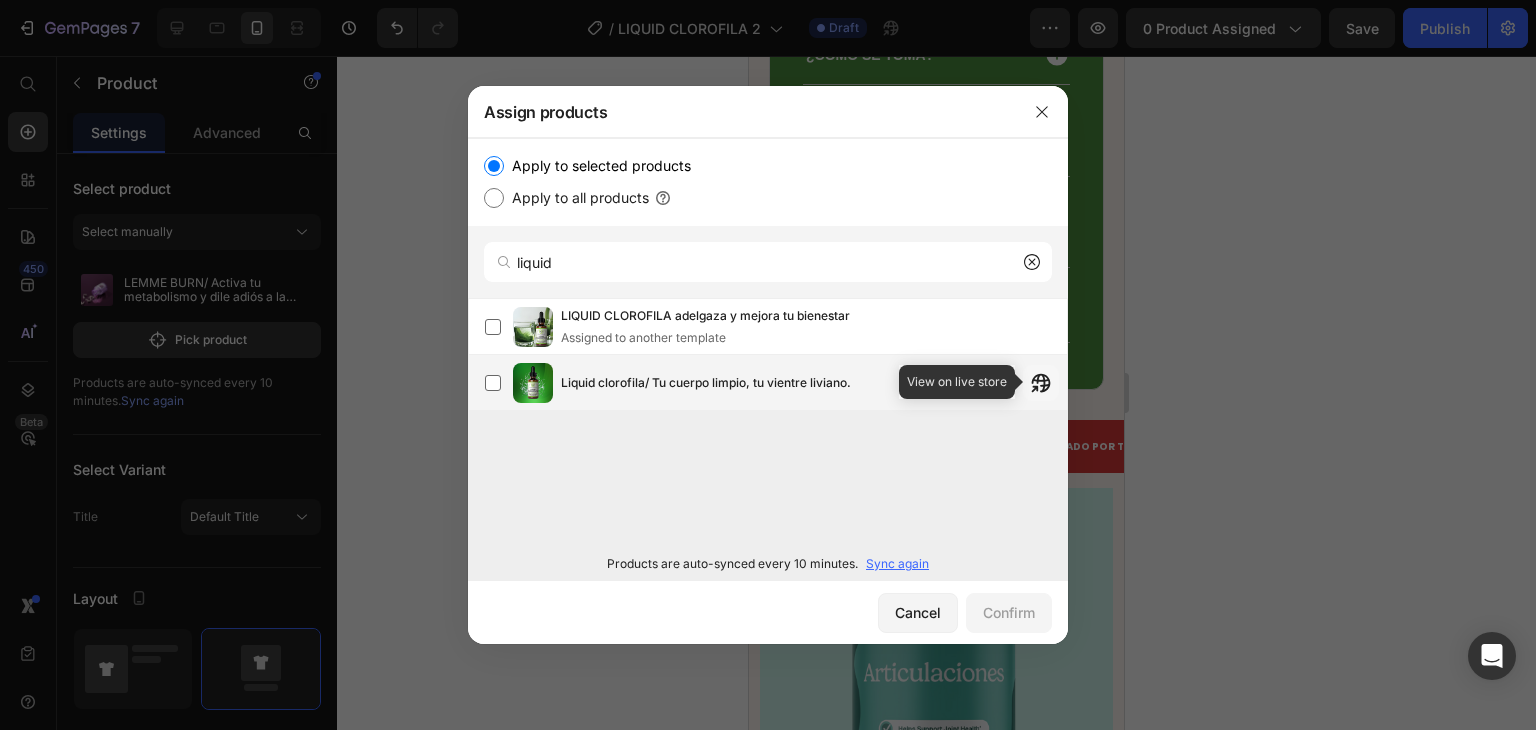 click at bounding box center (1041, 383) 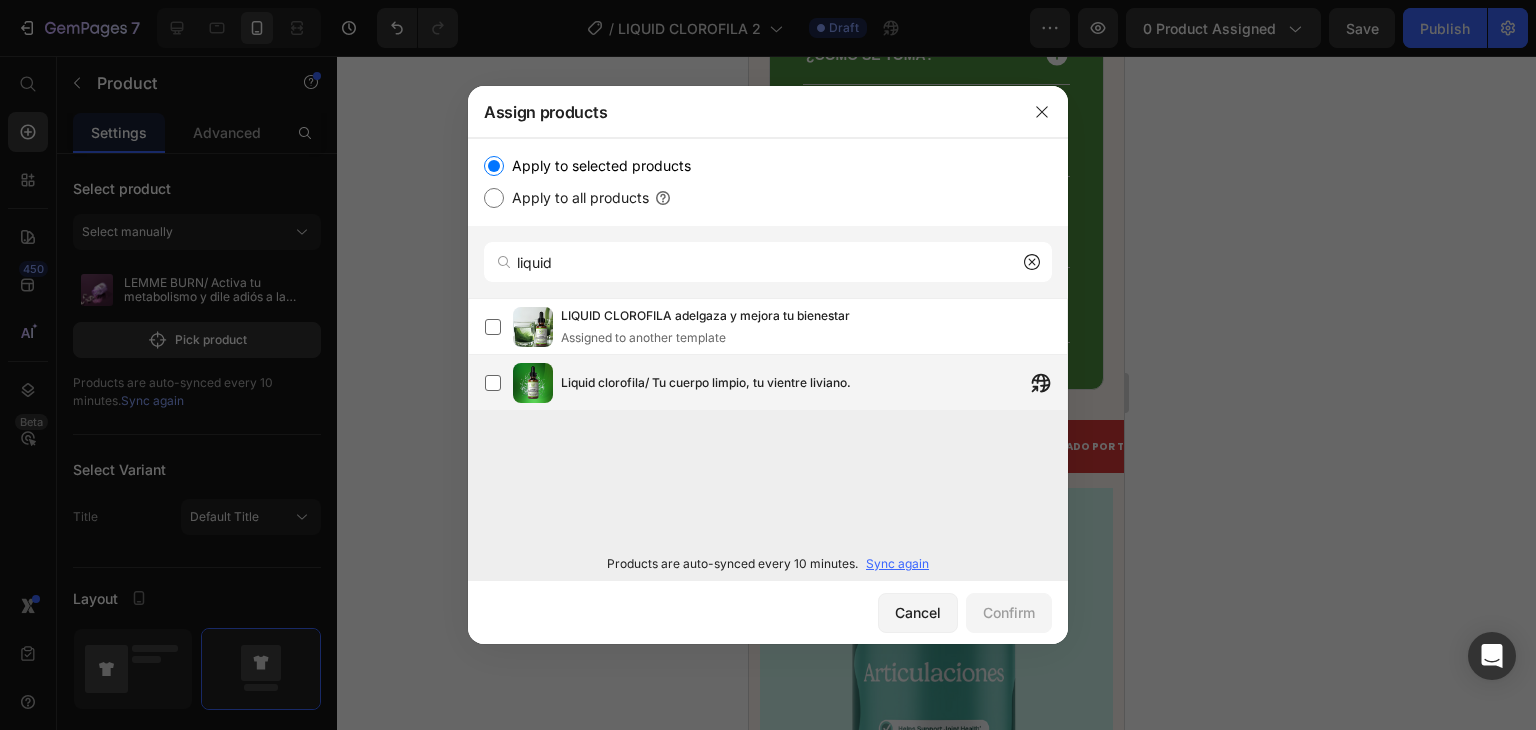 click on "Liquid clorofila/ Tu cuerpo limpio, tu vientre liviano." at bounding box center [776, 383] 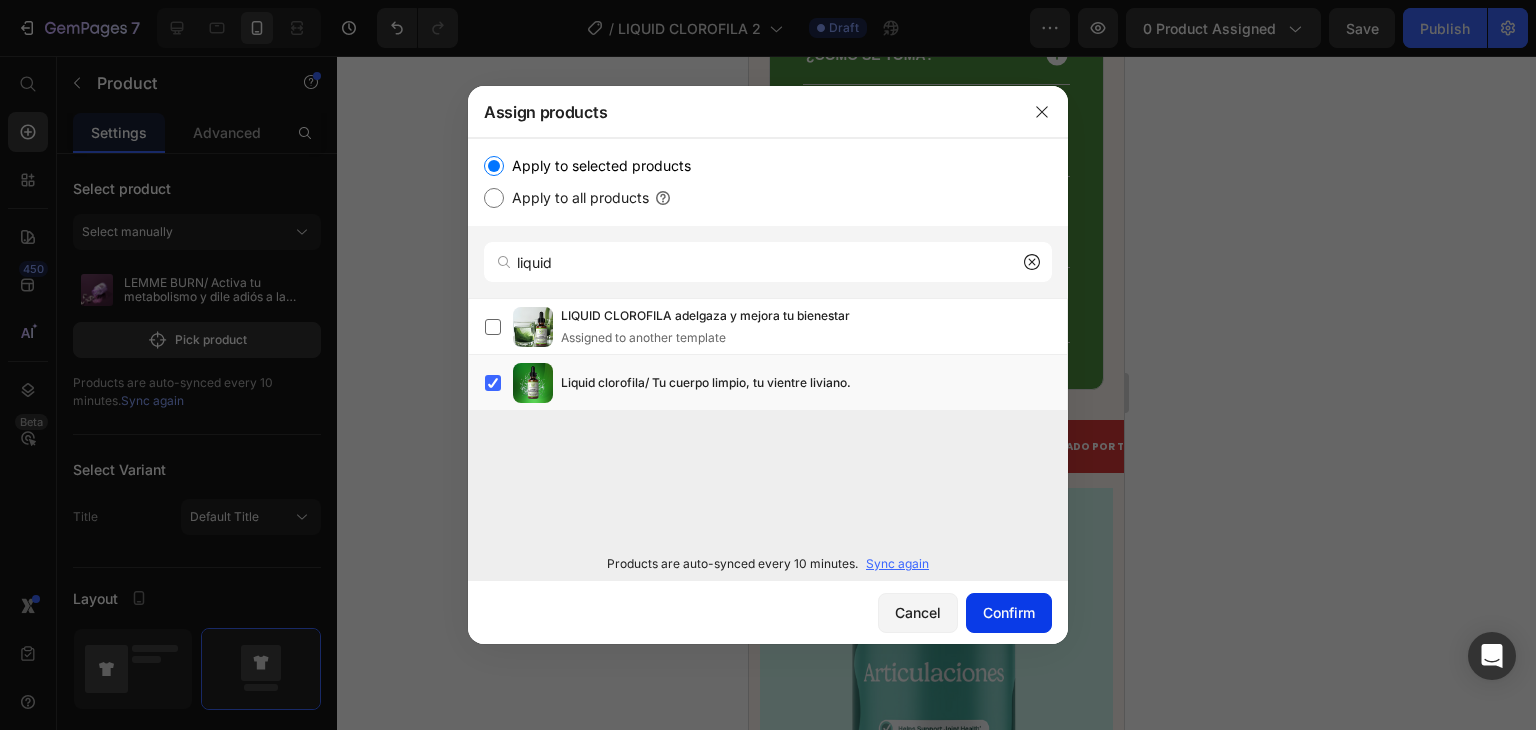 click on "Confirm" 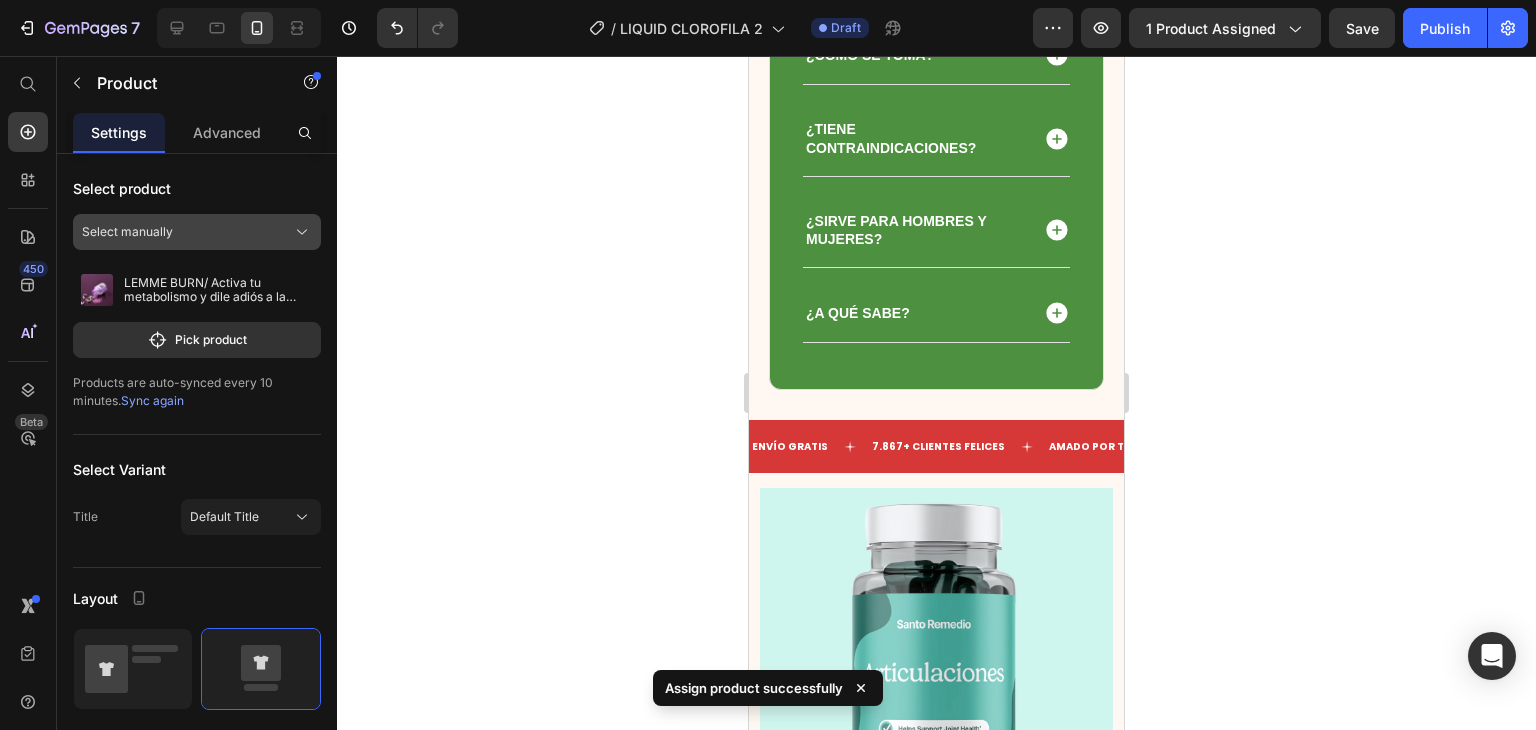 click on "Select manually" at bounding box center (127, 232) 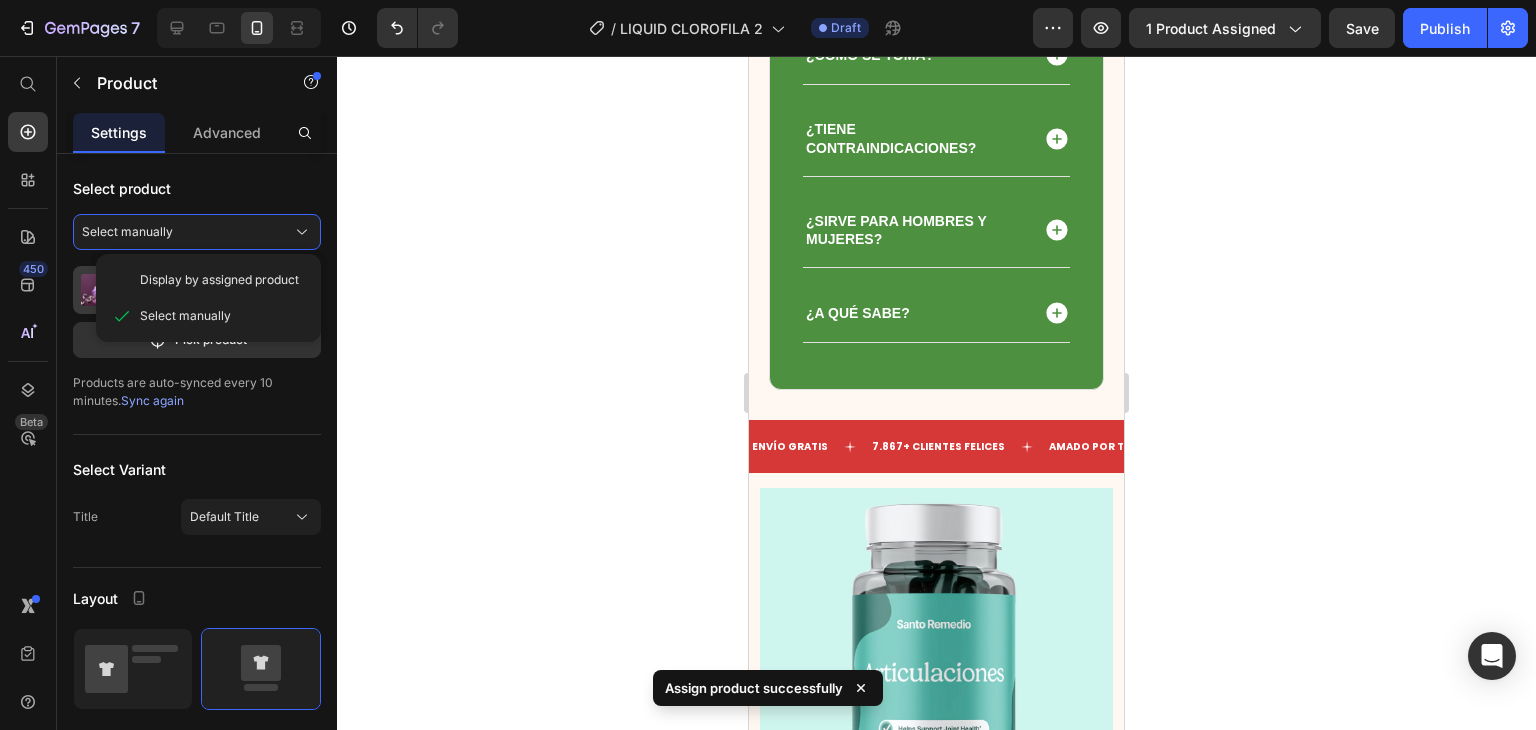 click on "Display by assigned product" at bounding box center (219, 280) 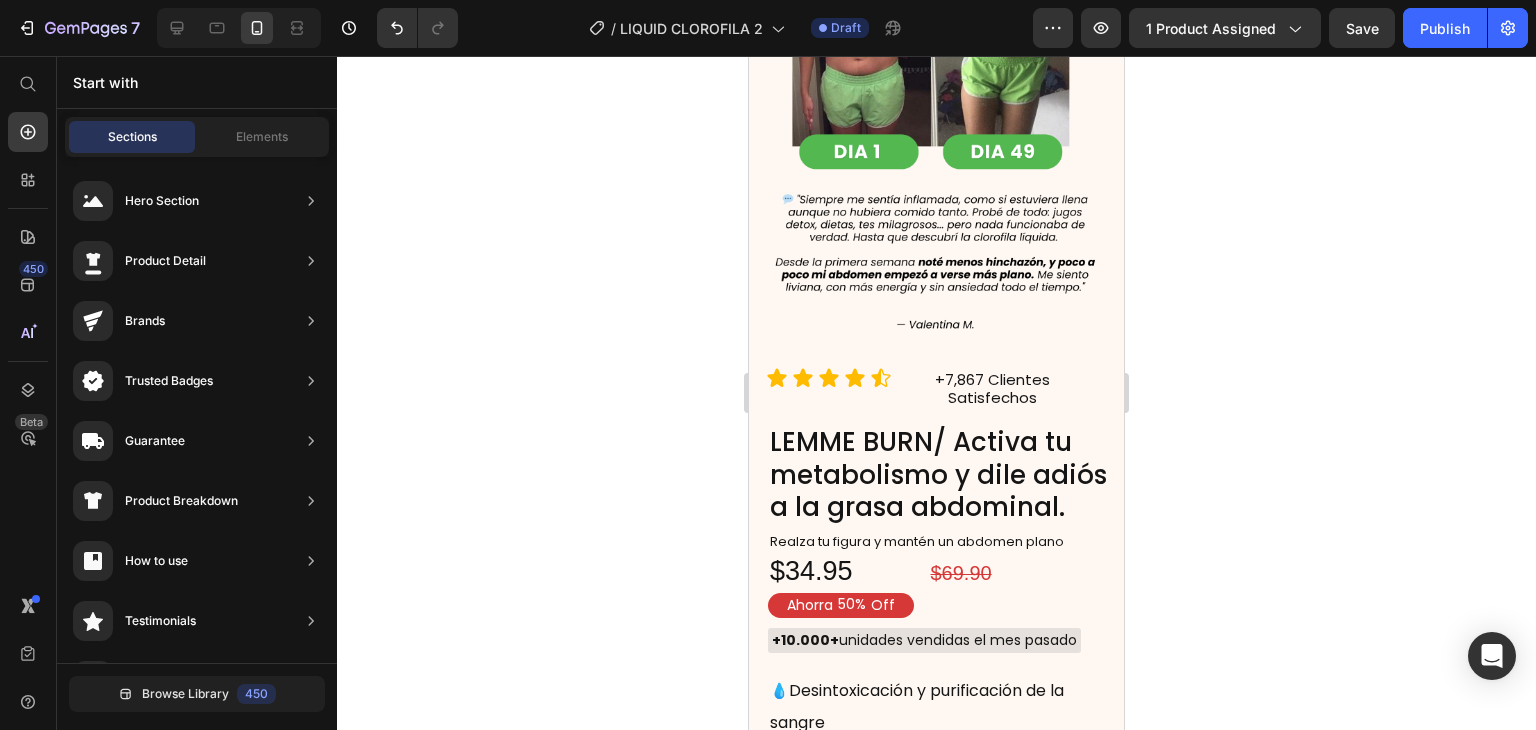scroll, scrollTop: 803, scrollLeft: 0, axis: vertical 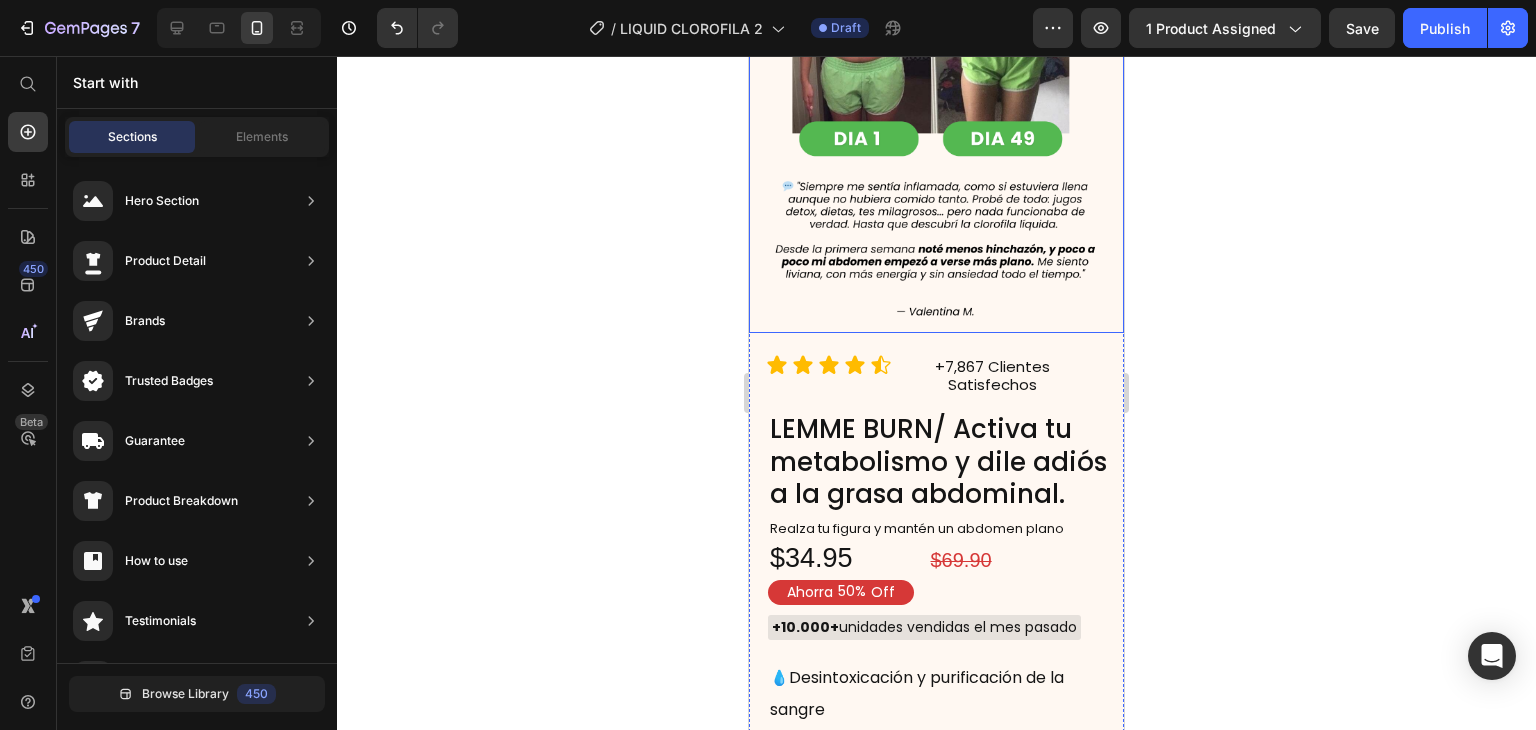 click on "LEMME BURN/  Activa tu metabolismo y dile adiós a la grasa abdominal." at bounding box center (940, 462) 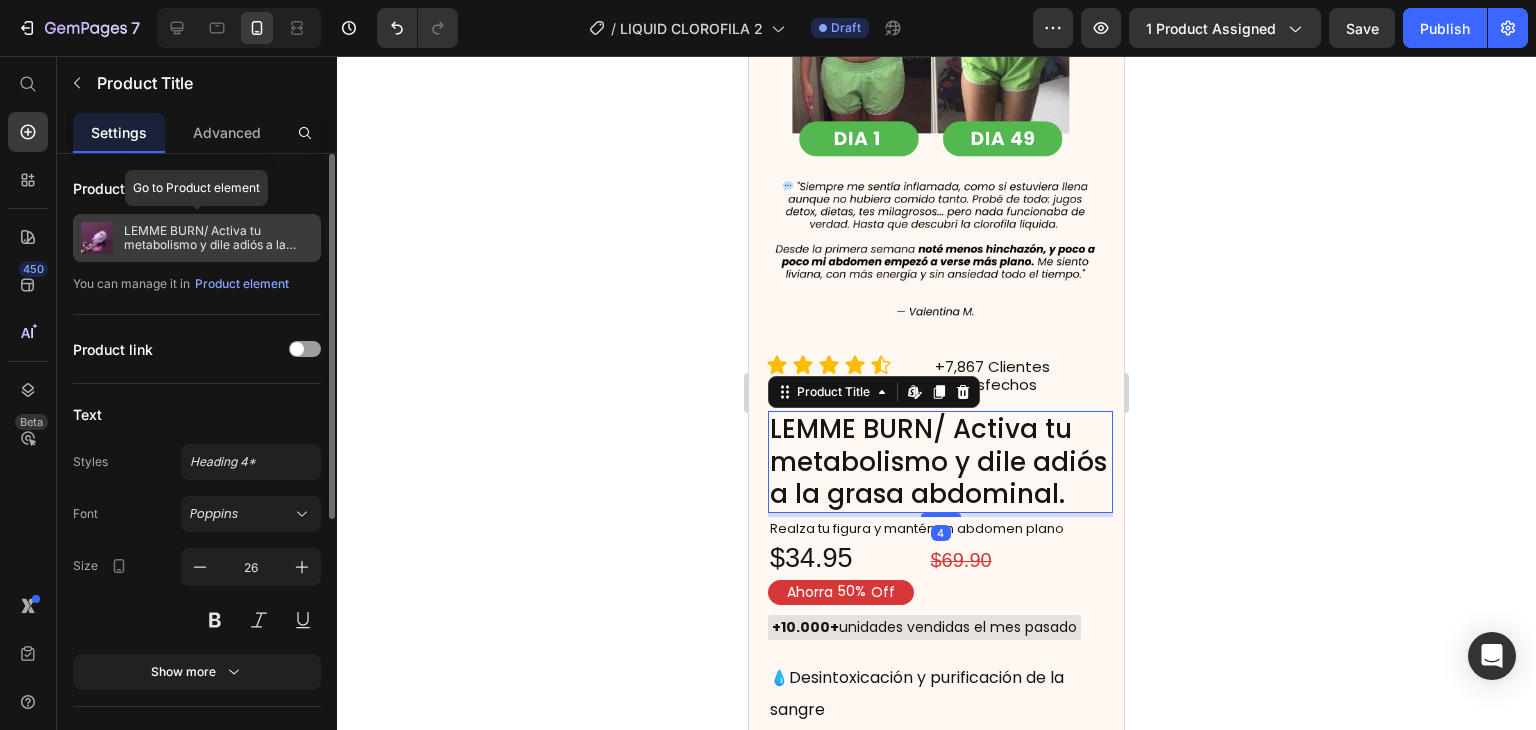 click on "LEMME BURN/  Activa tu metabolismo y dile adiós a la grasa abdominal." at bounding box center [218, 238] 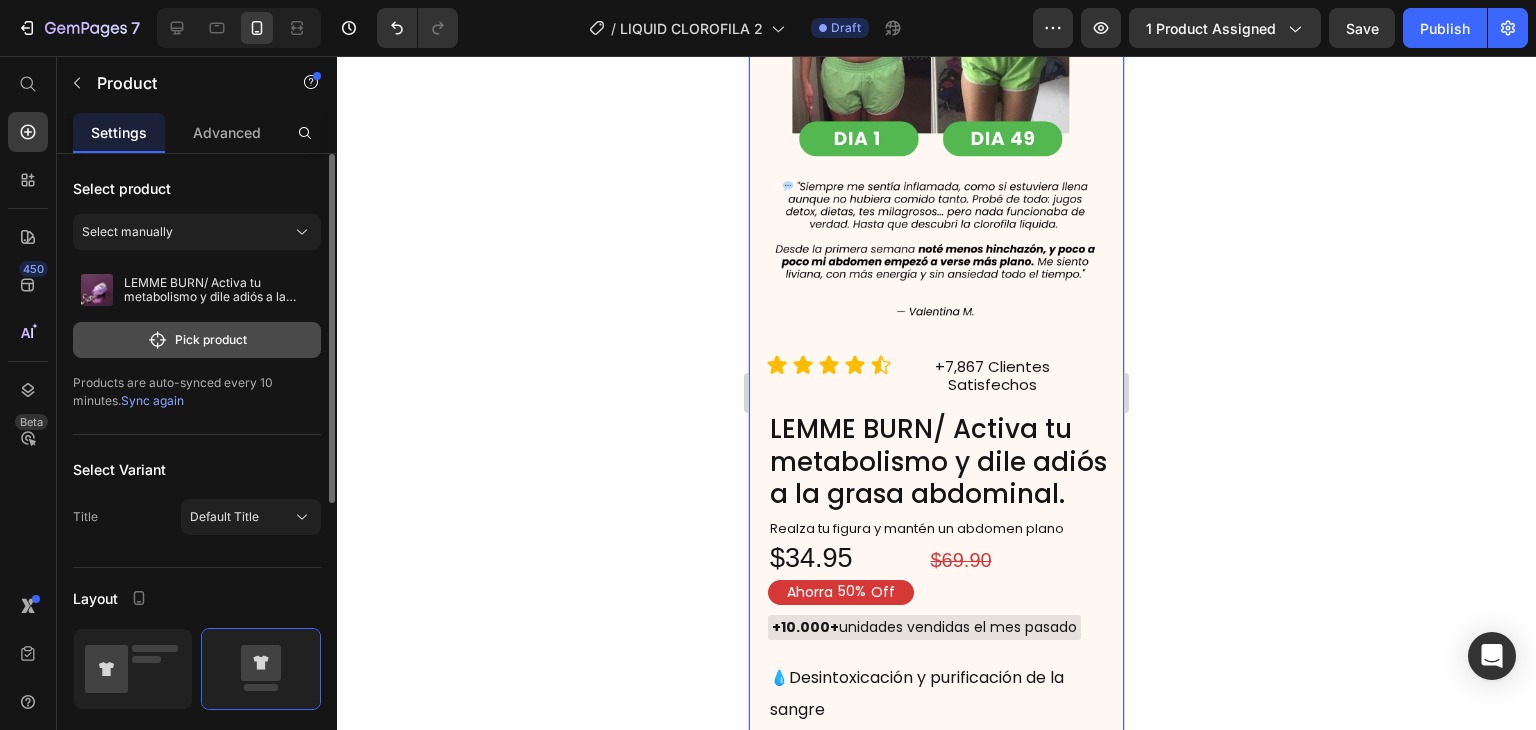 click on "Pick product" at bounding box center [197, 340] 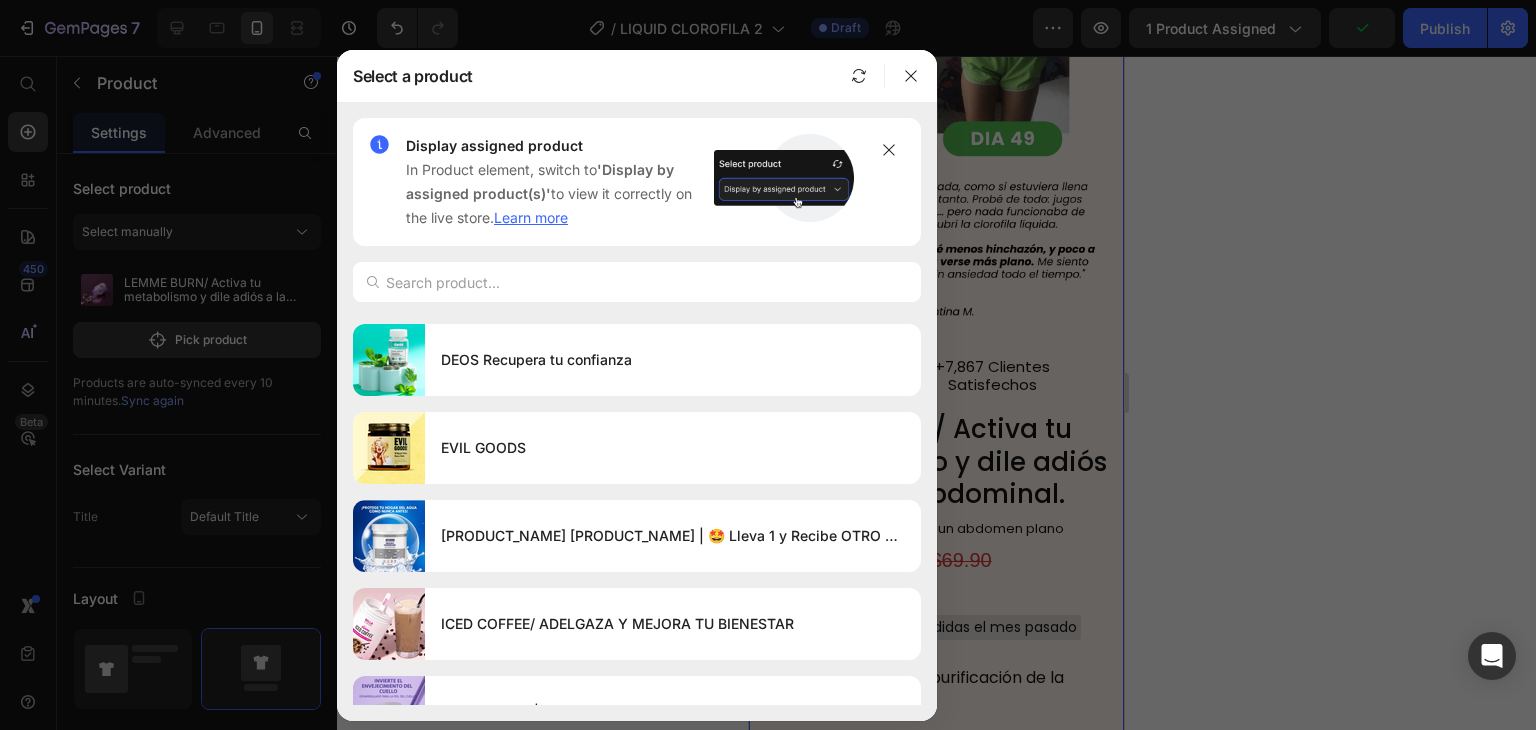 scroll, scrollTop: 0, scrollLeft: 0, axis: both 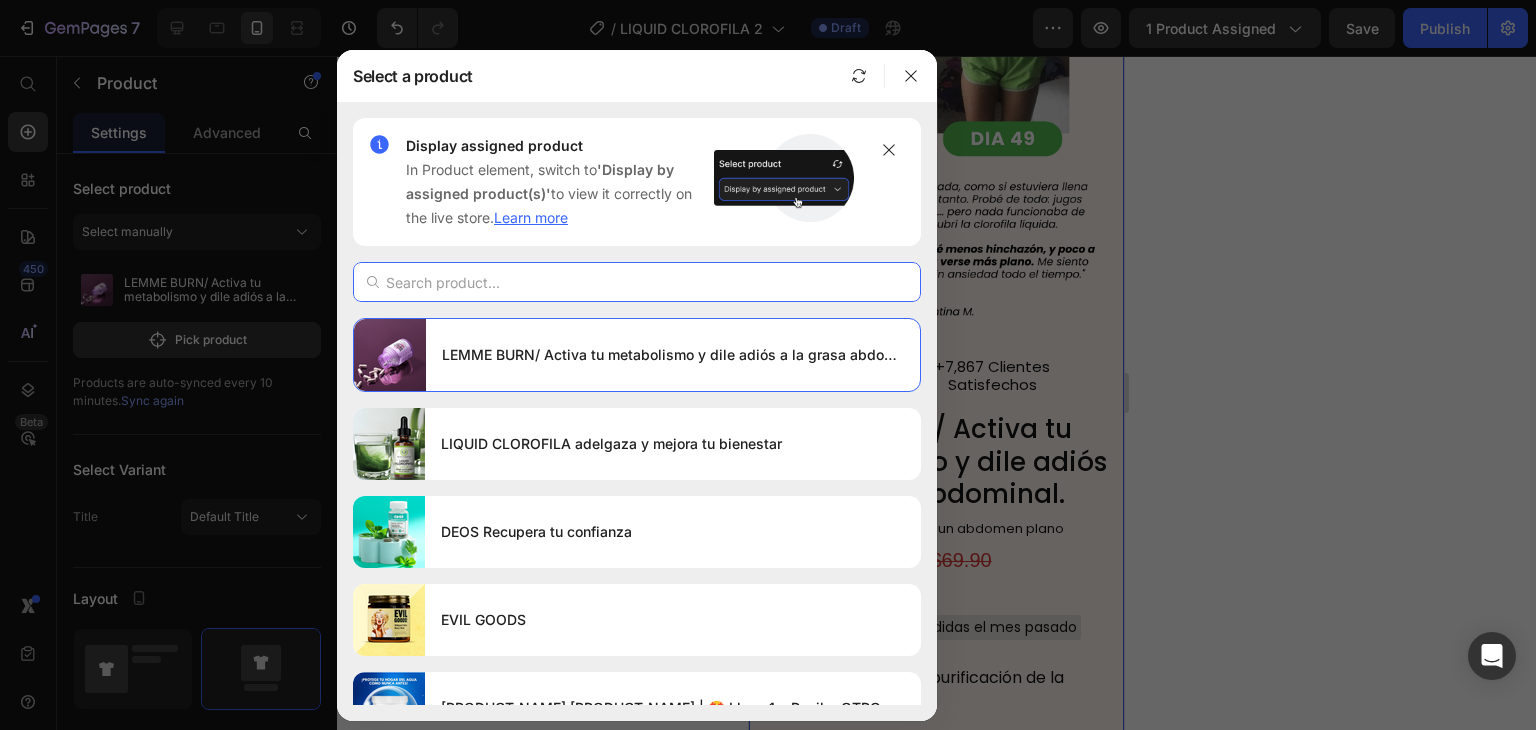 click at bounding box center (637, 282) 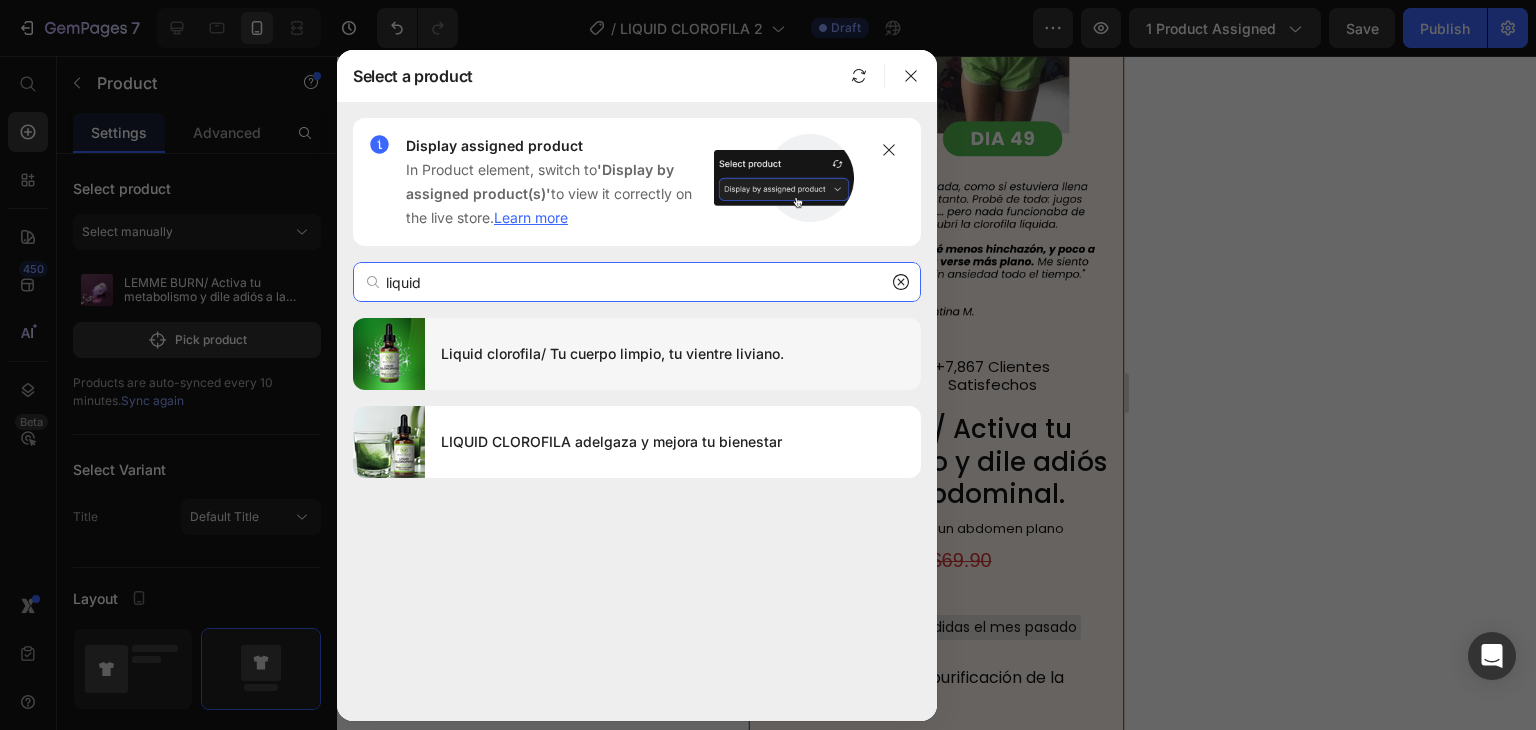 type on "liquid" 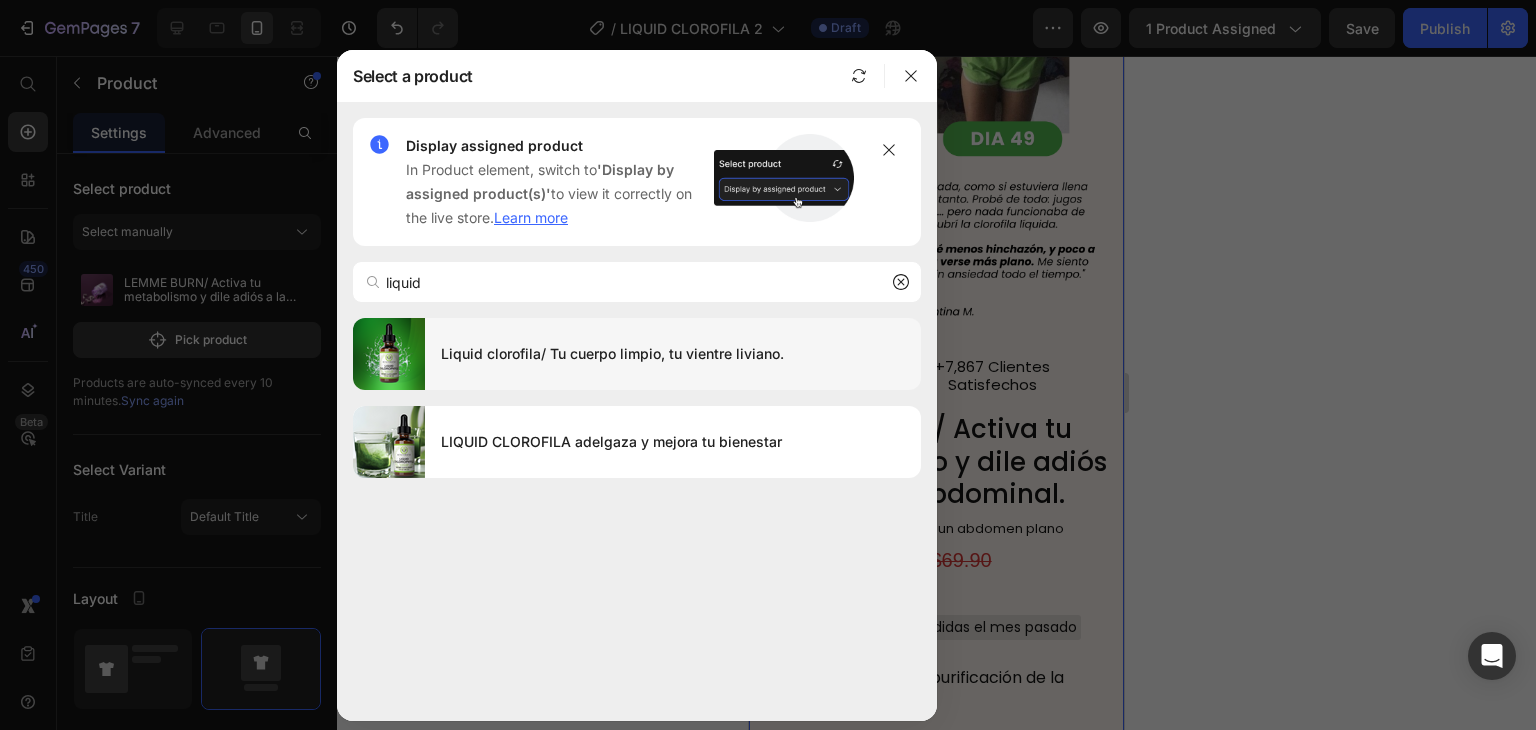 click on "Liquid clorofila/ Tu cuerpo limpio, tu vientre liviano." at bounding box center (673, 354) 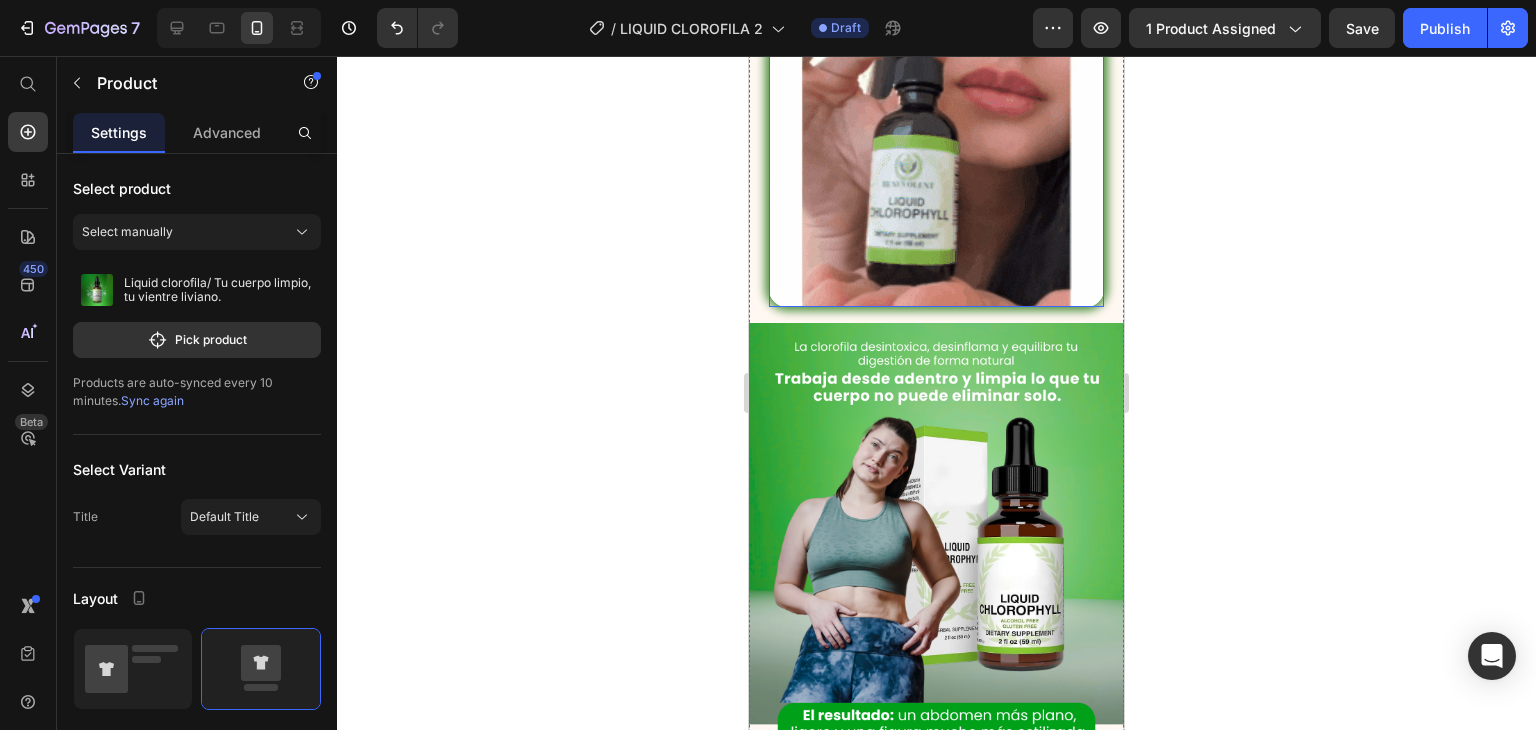 scroll, scrollTop: 5700, scrollLeft: 0, axis: vertical 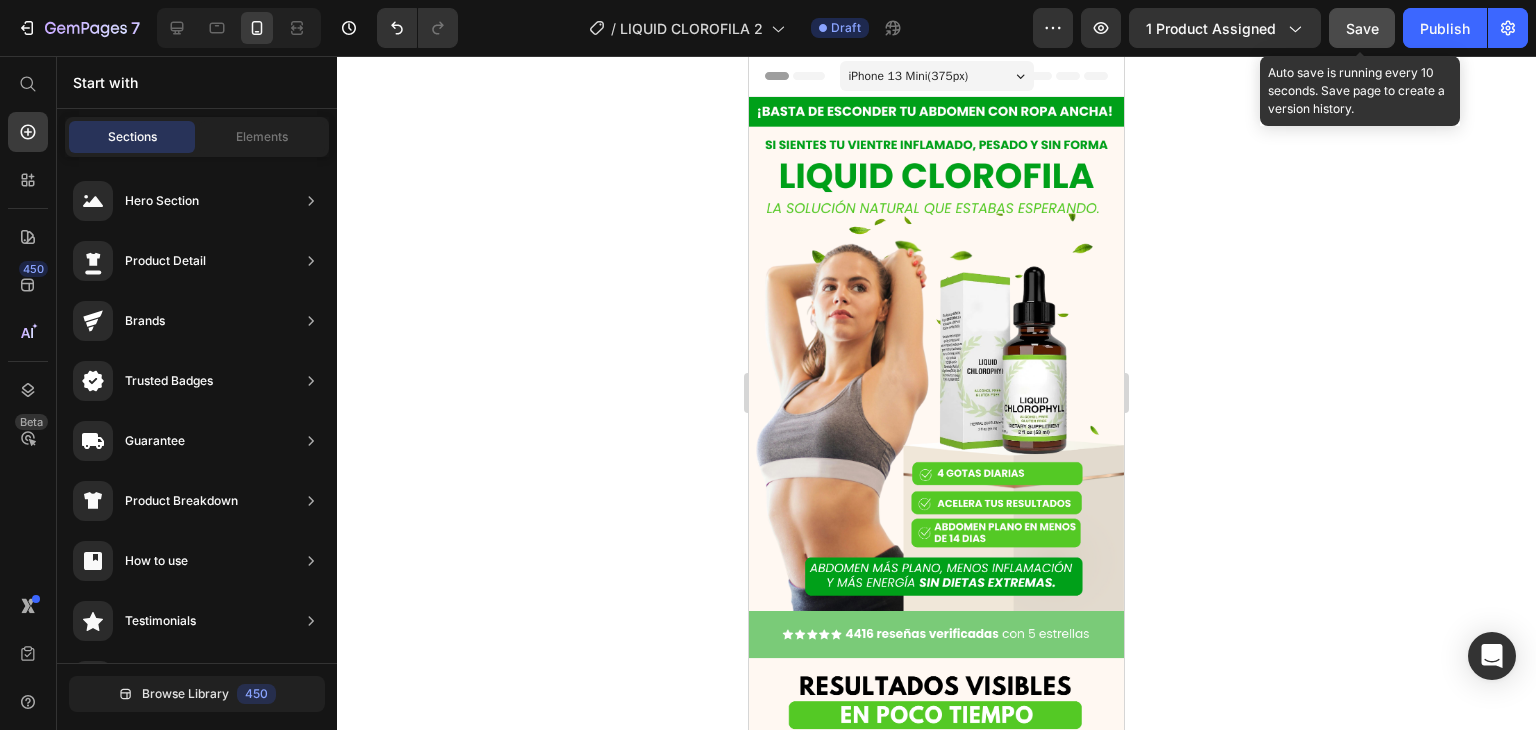 click on "Save" at bounding box center (1362, 28) 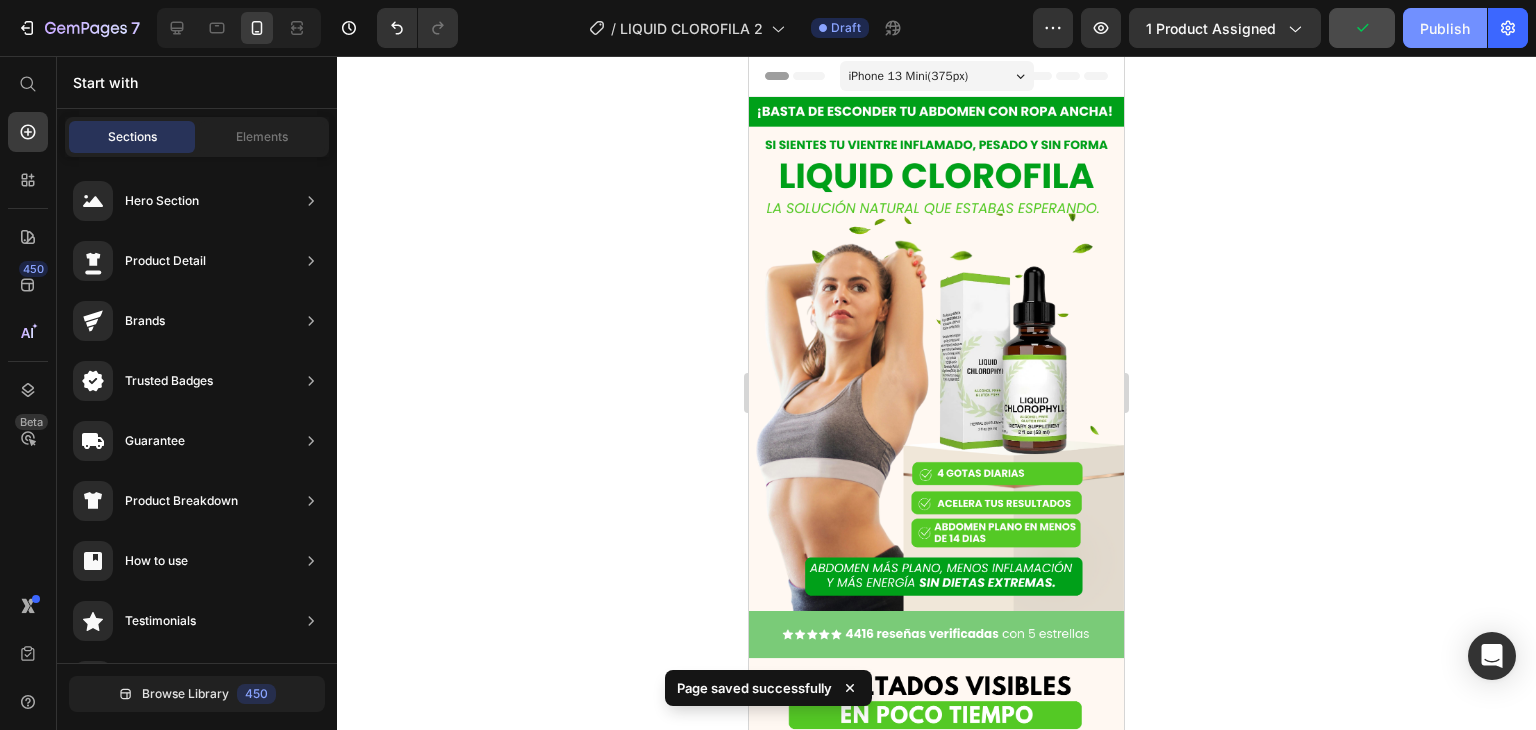 click on "Publish" at bounding box center (1445, 28) 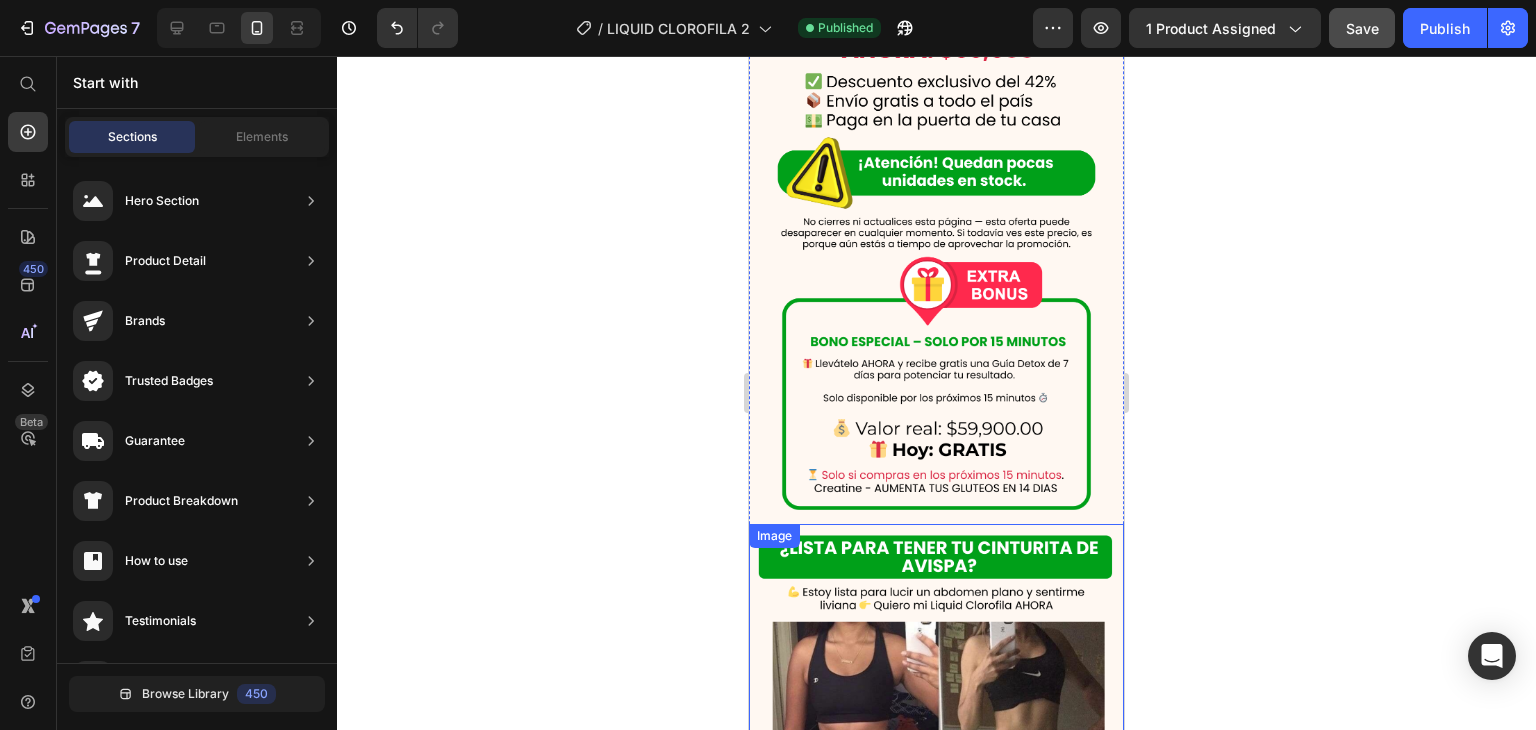 scroll, scrollTop: 7000, scrollLeft: 0, axis: vertical 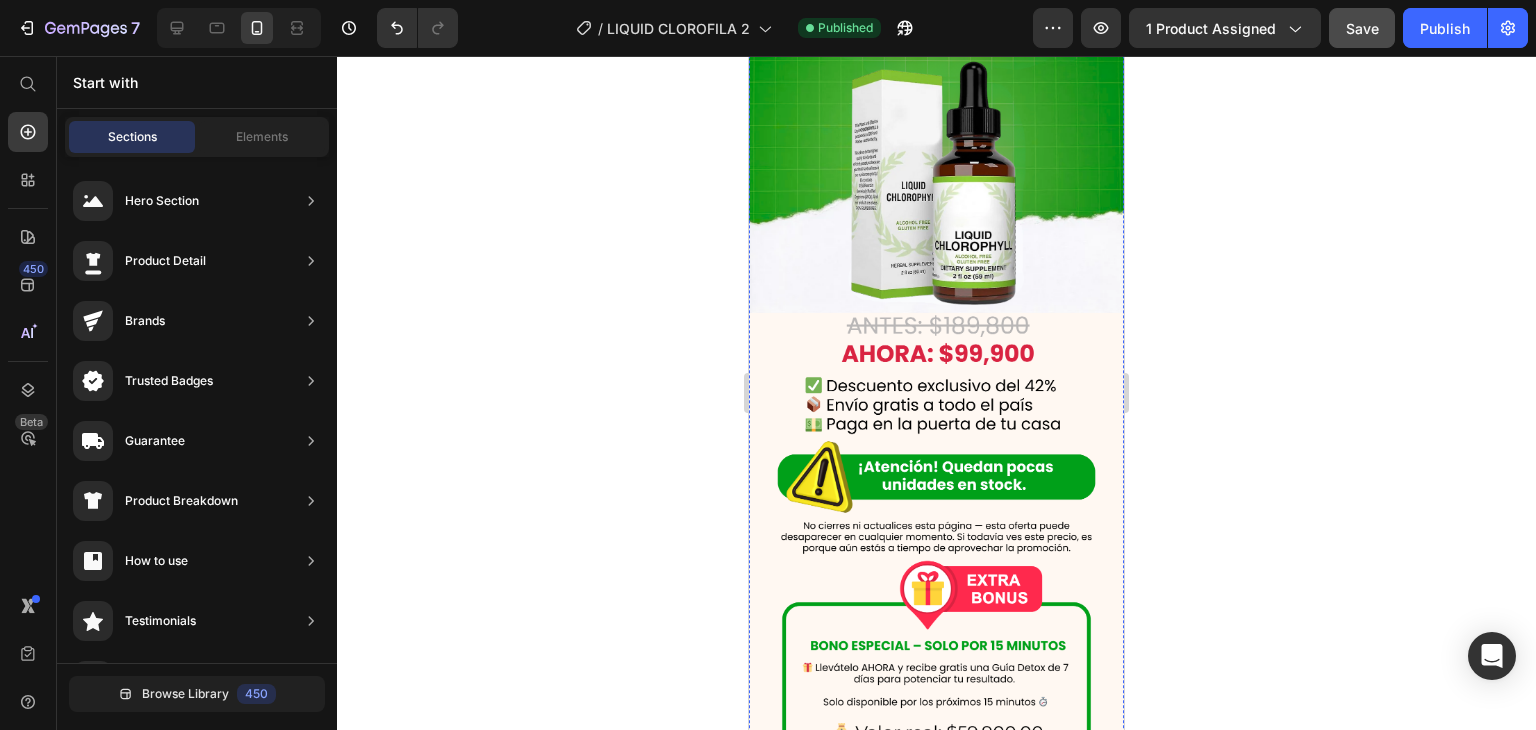 click at bounding box center [936, 403] 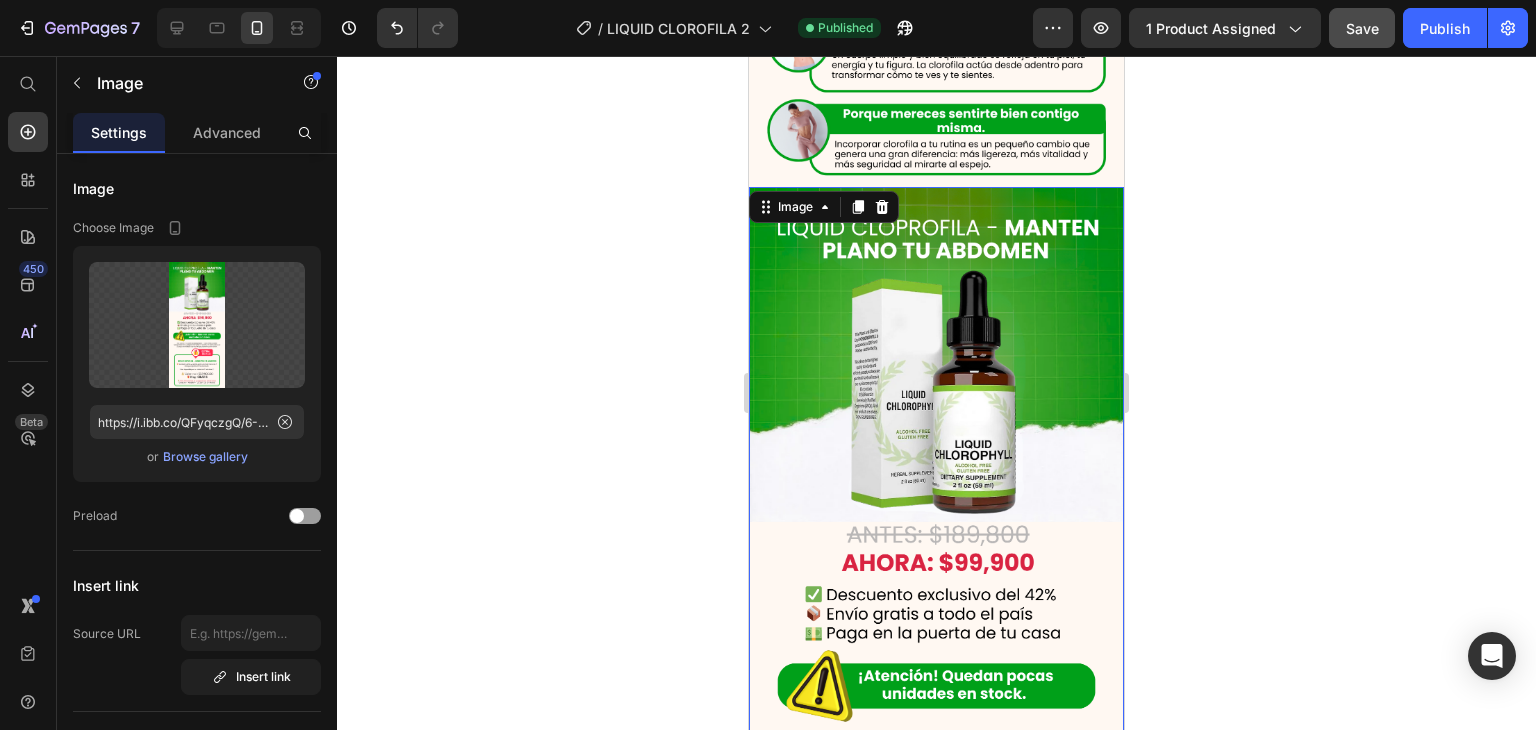 scroll, scrollTop: 6800, scrollLeft: 0, axis: vertical 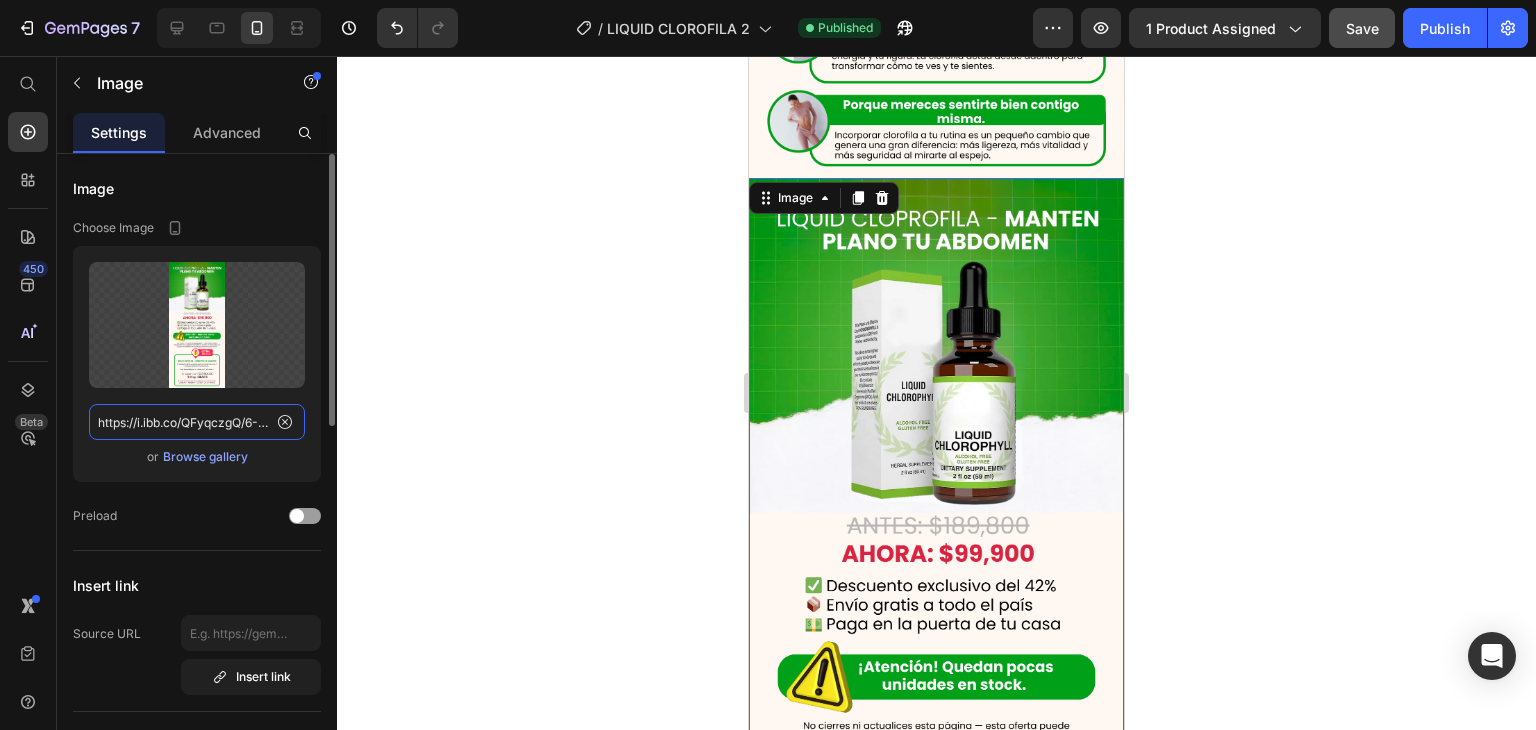 click on "https://i.ibb.co/QFyqczgQ/6-8.png" 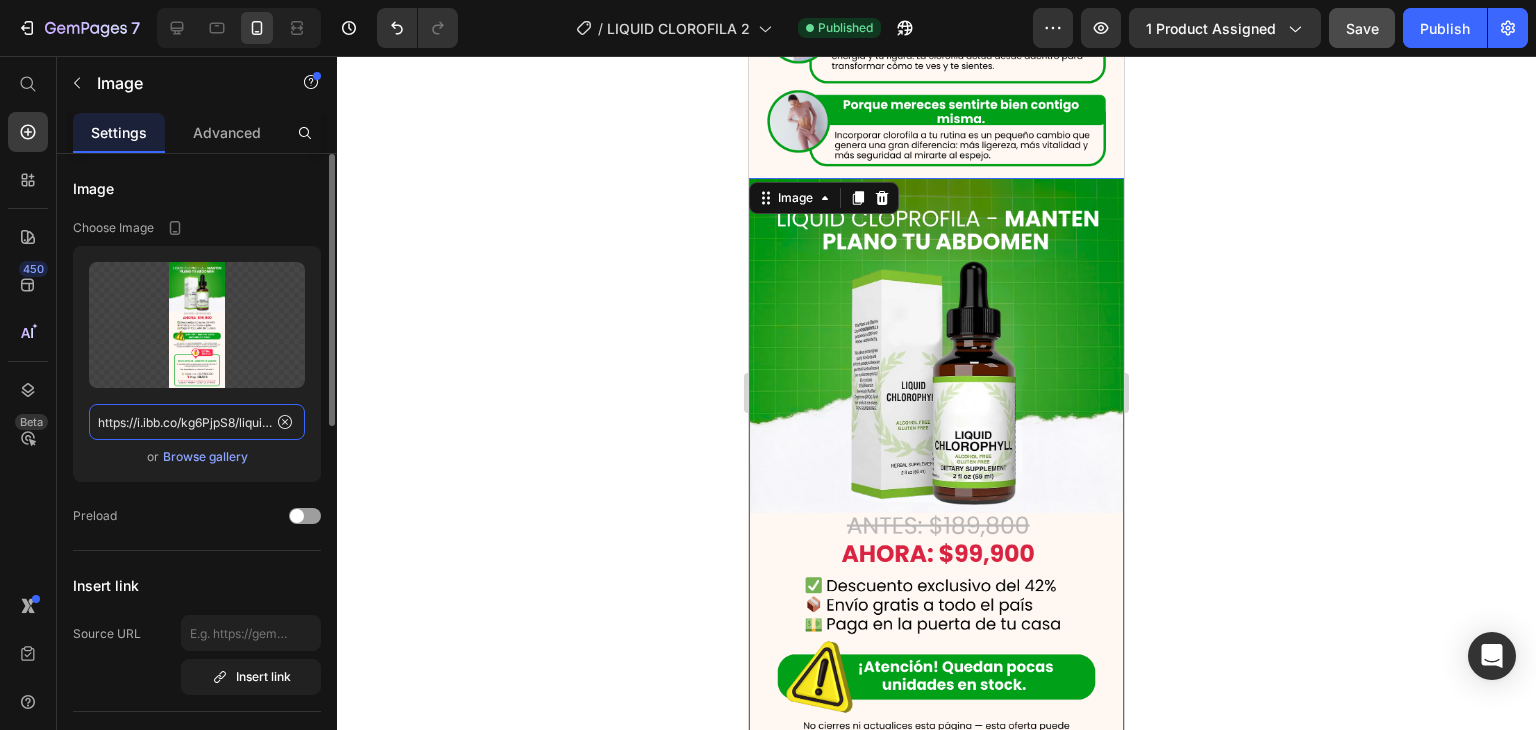 scroll, scrollTop: 0, scrollLeft: 89, axis: horizontal 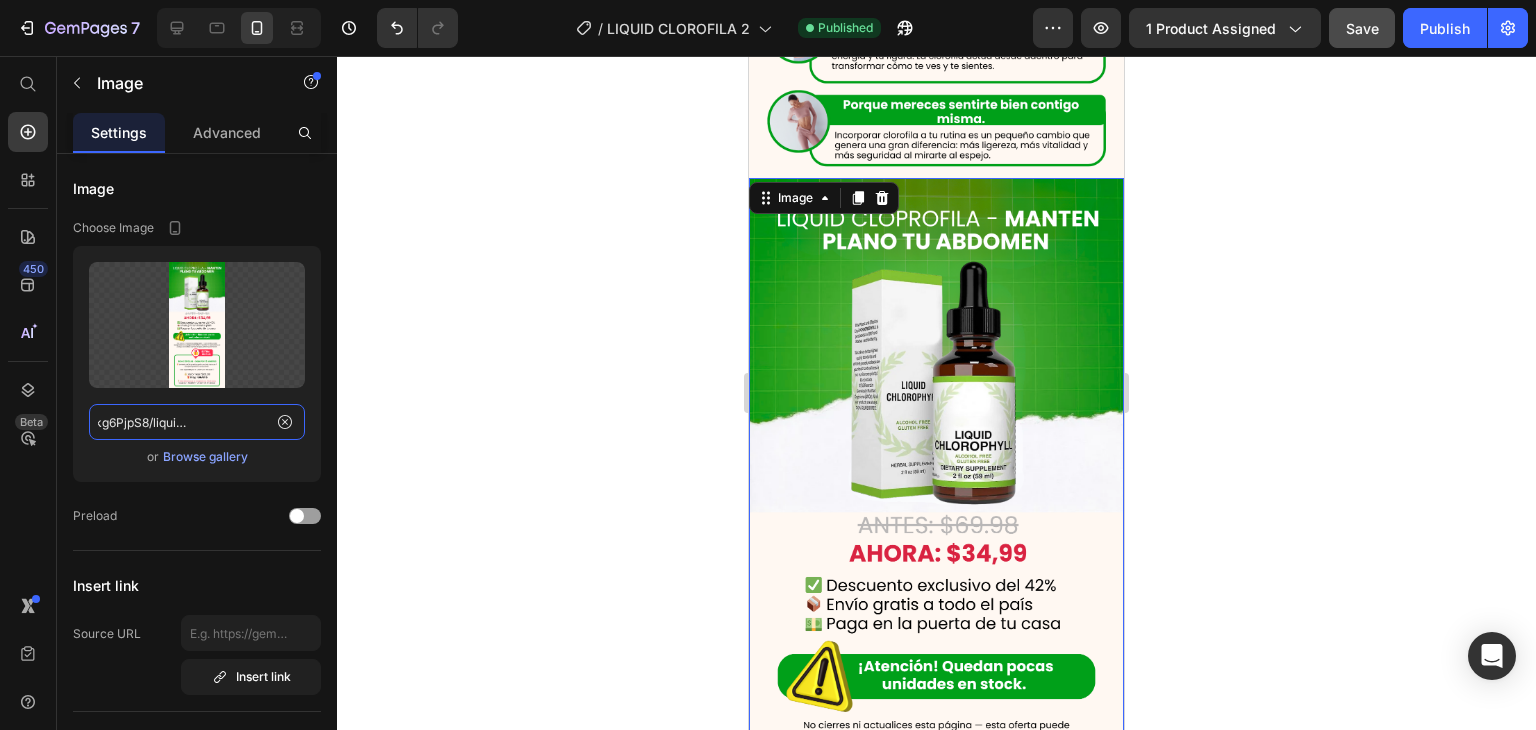 type on "https://i.ibb.co/kg6PjpS8/liquid-clorofila-2.png" 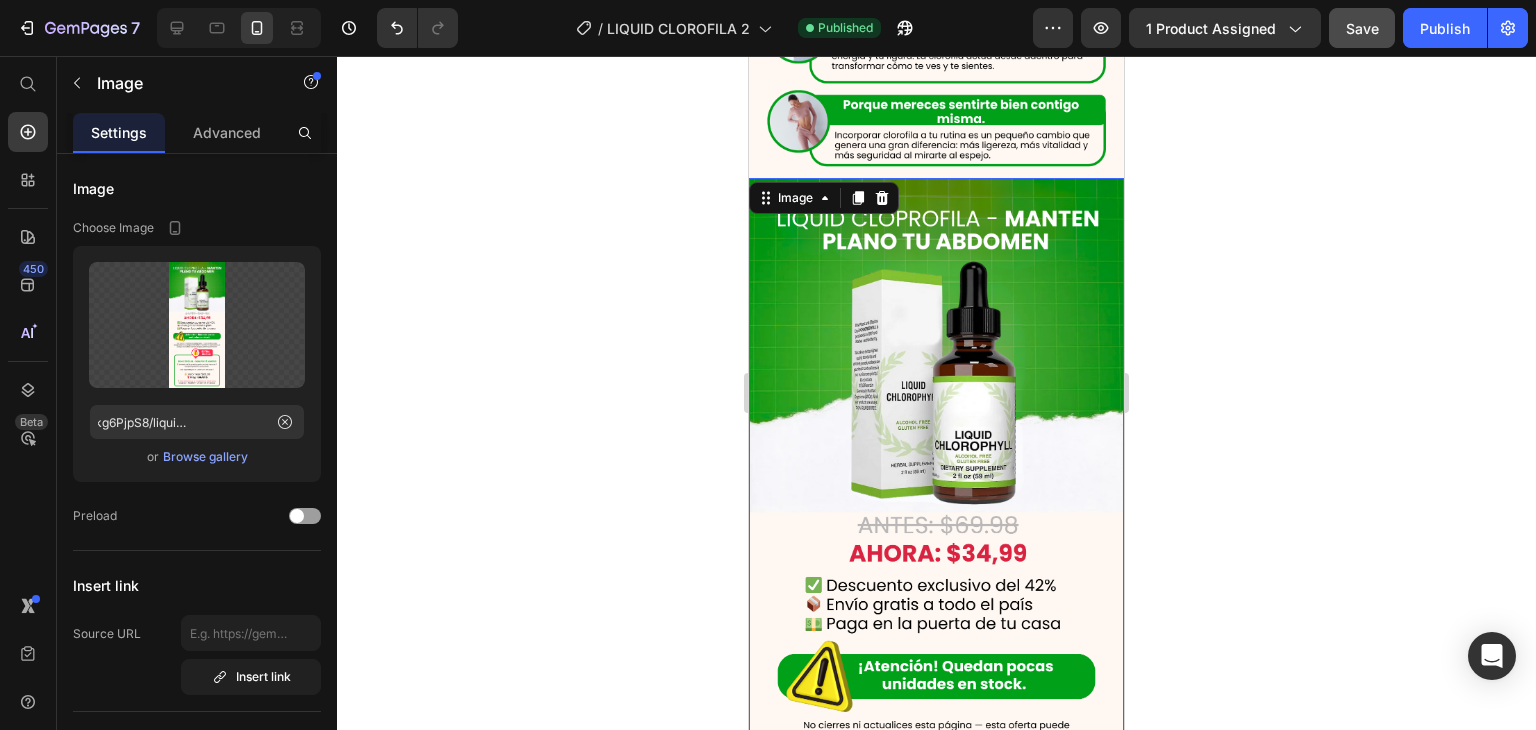click 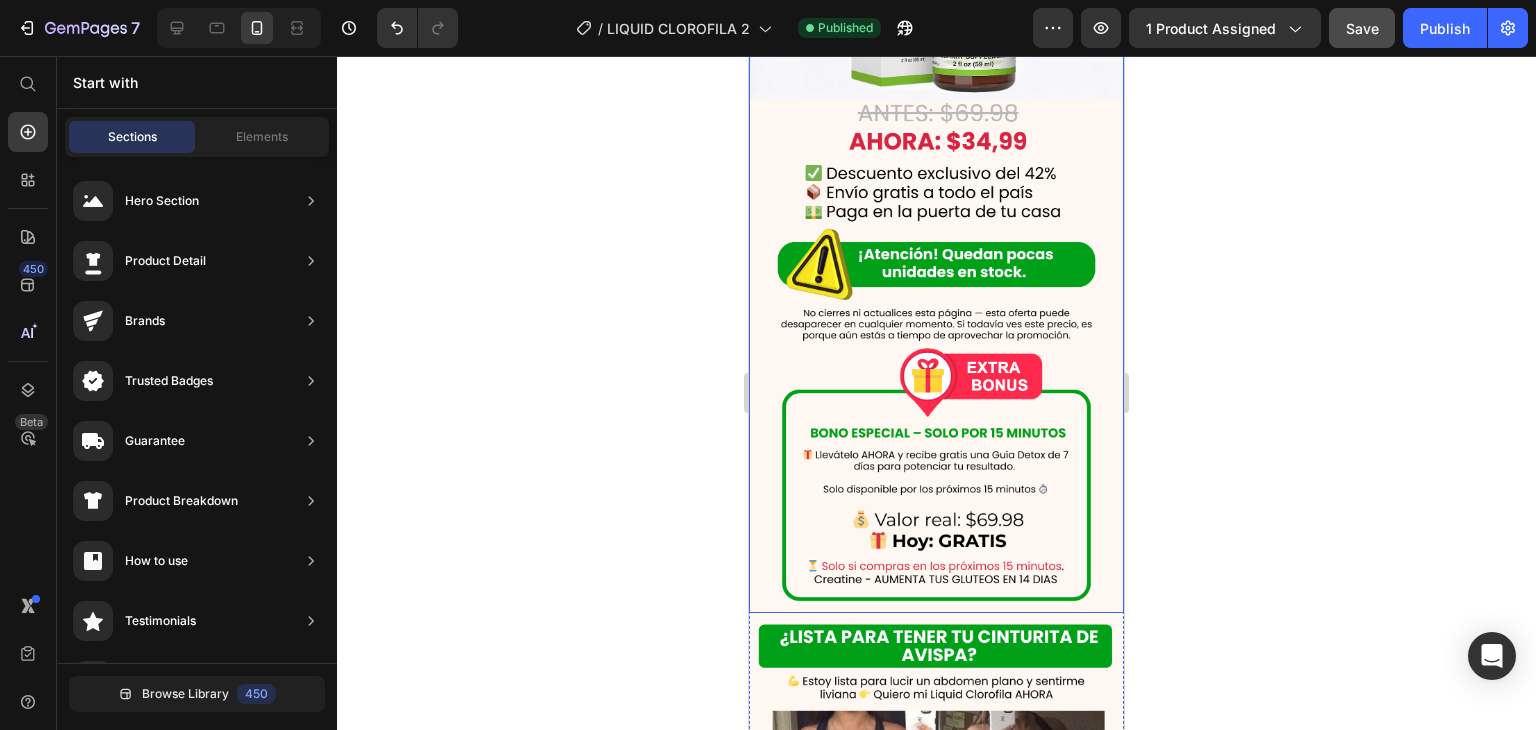 scroll, scrollTop: 7400, scrollLeft: 0, axis: vertical 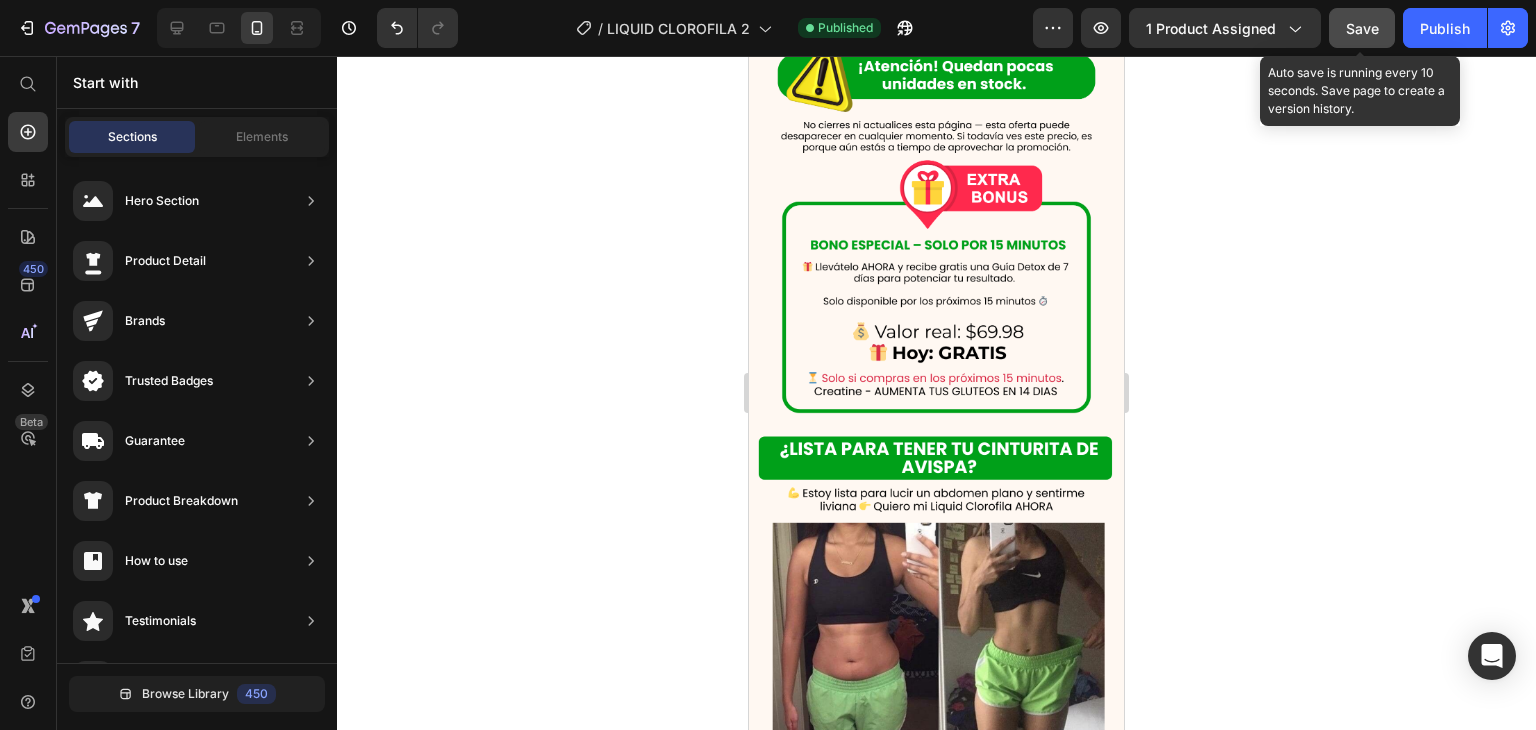 click on "Save" at bounding box center (1362, 28) 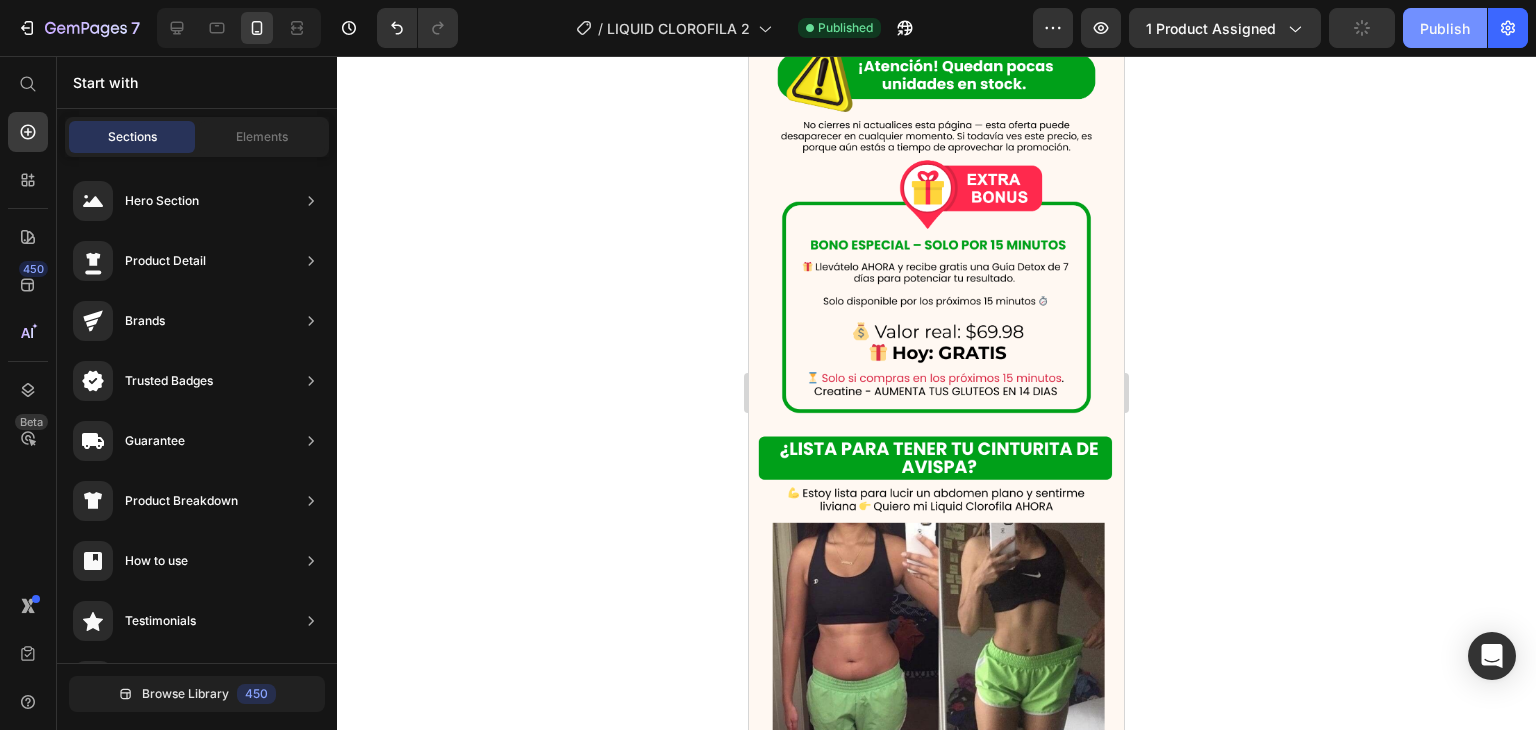 click on "Publish" at bounding box center [1445, 28] 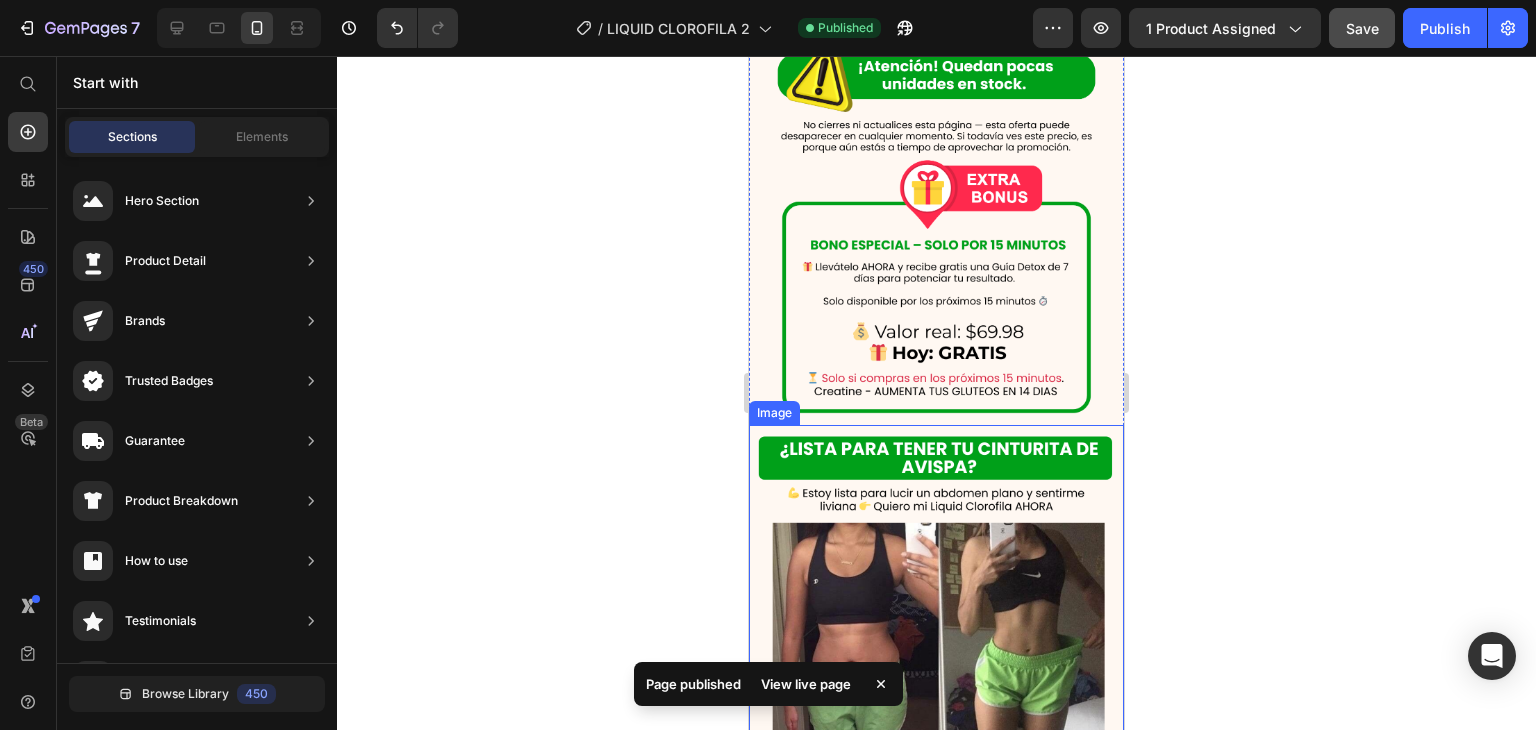 click on "View live page" at bounding box center [806, 684] 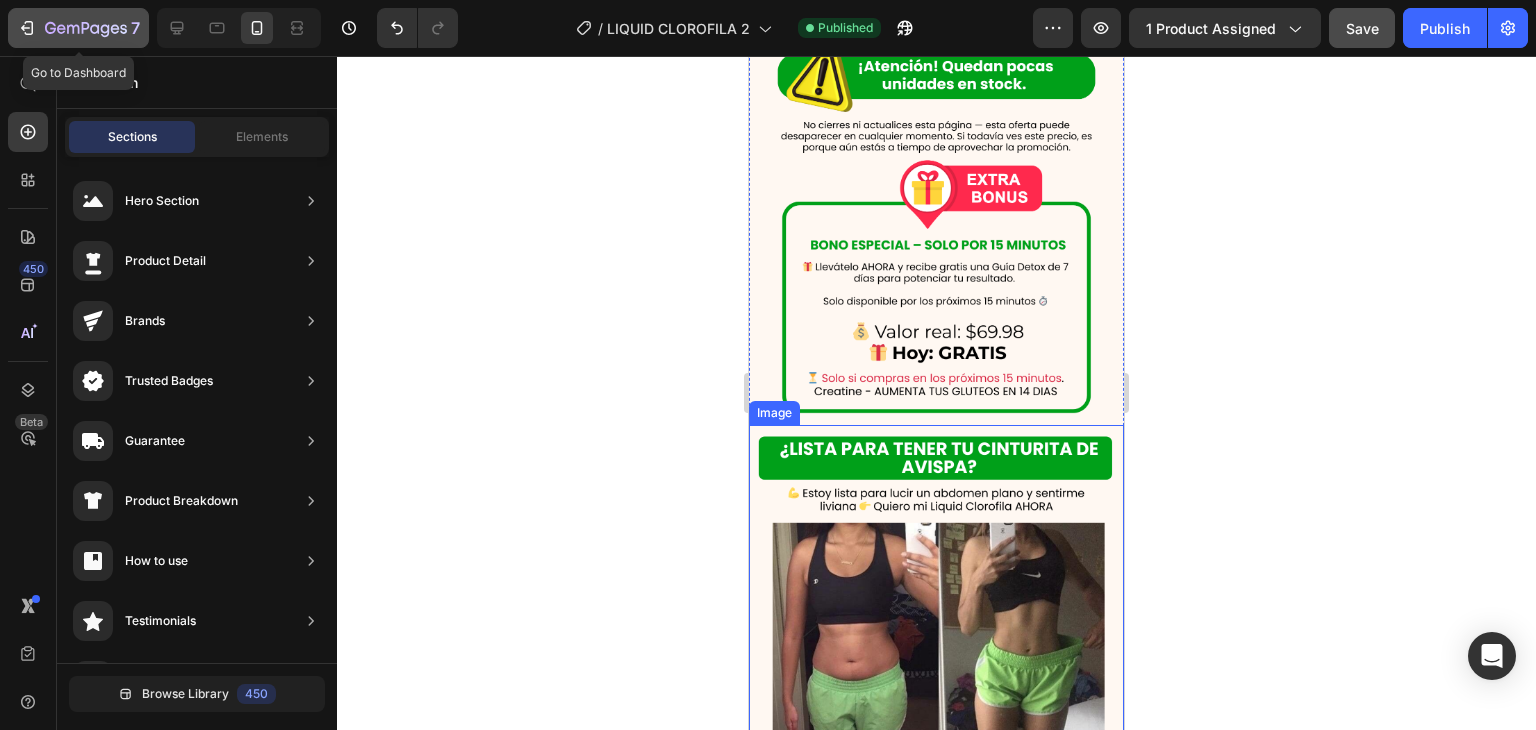click 